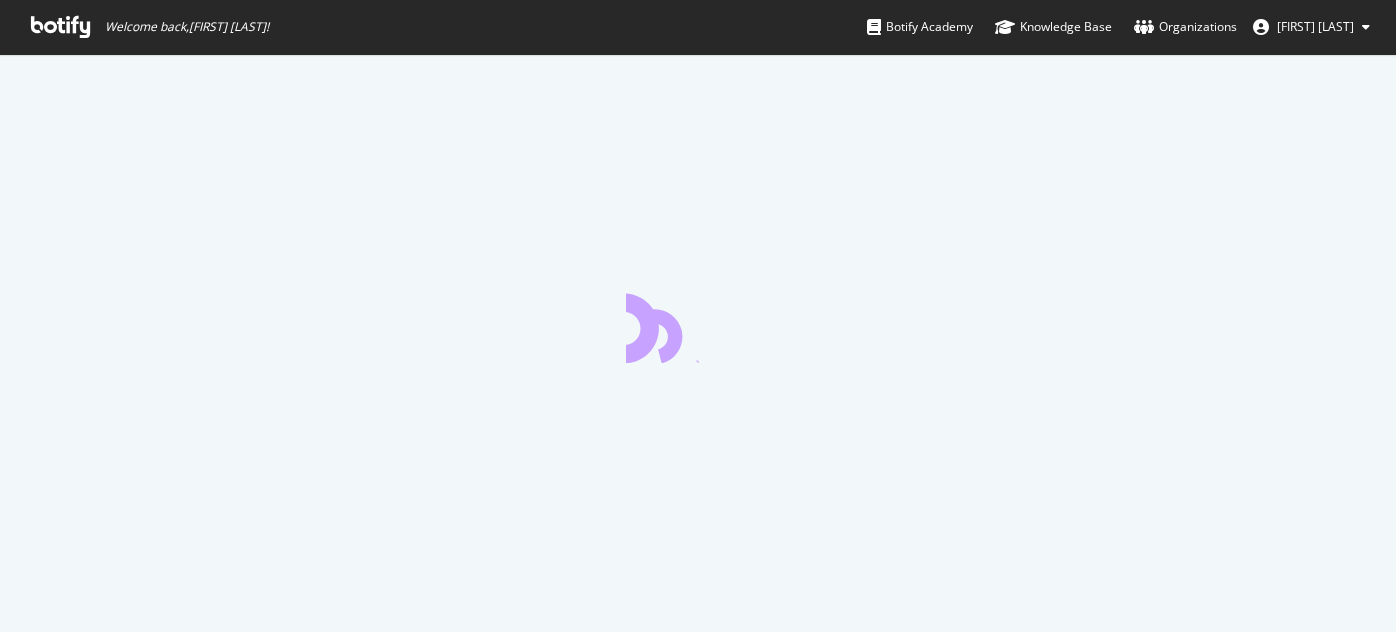 scroll, scrollTop: 0, scrollLeft: 0, axis: both 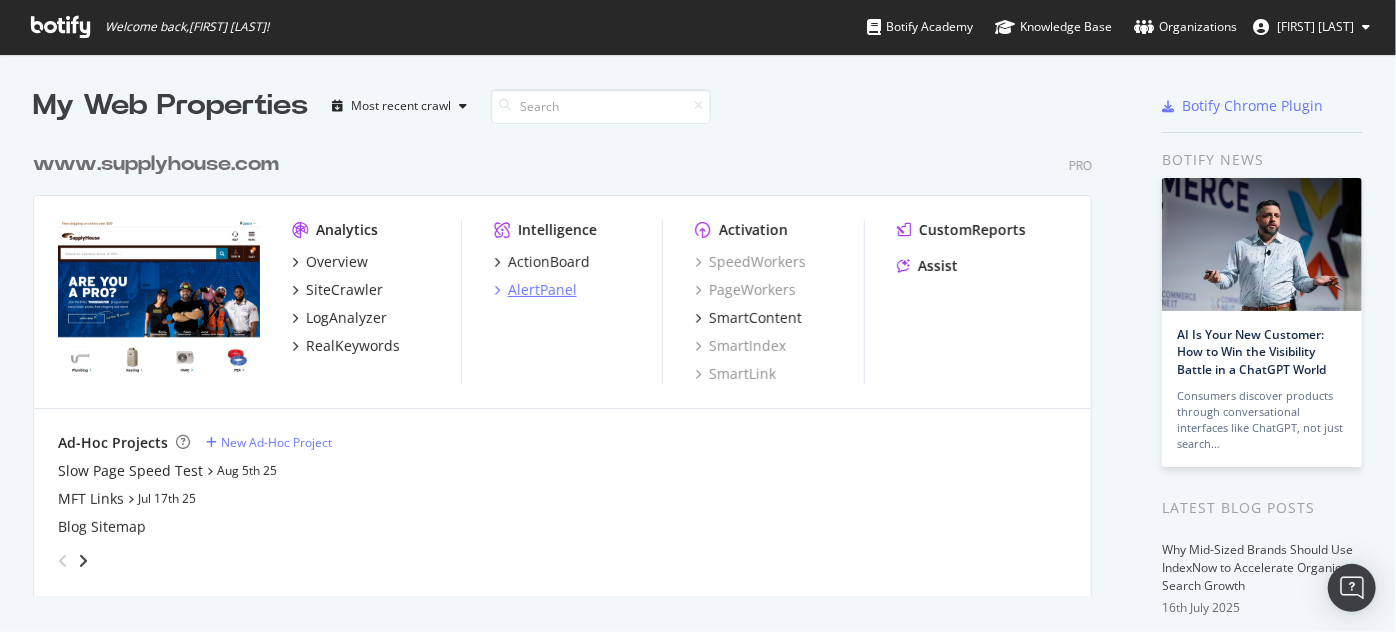 click on "AlertPanel" at bounding box center [542, 290] 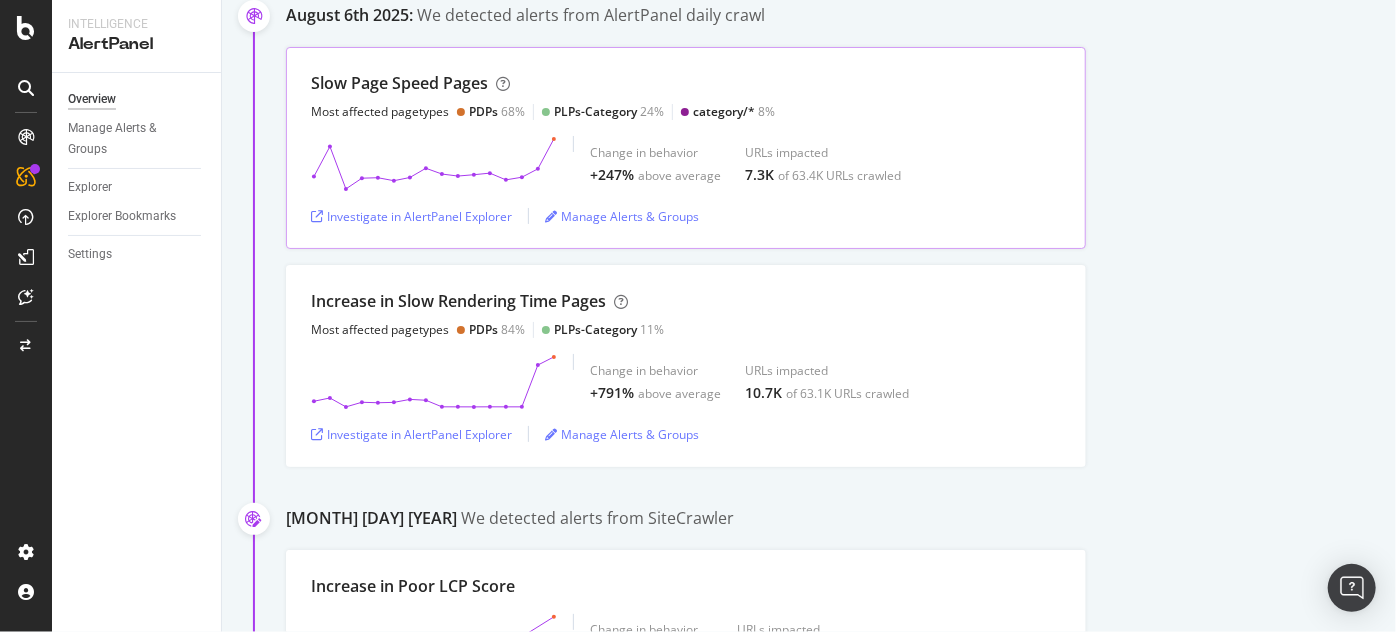 scroll, scrollTop: 242, scrollLeft: 0, axis: vertical 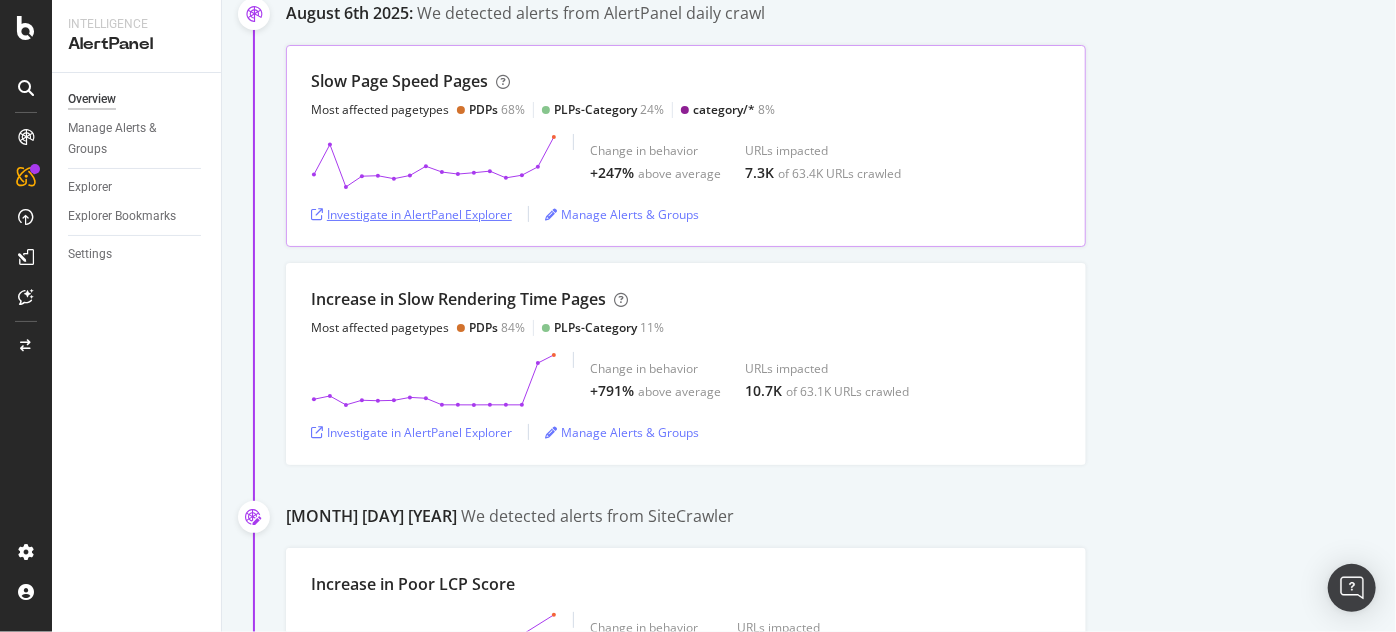 click on "Investigate in AlertPanel Explorer" at bounding box center (411, 214) 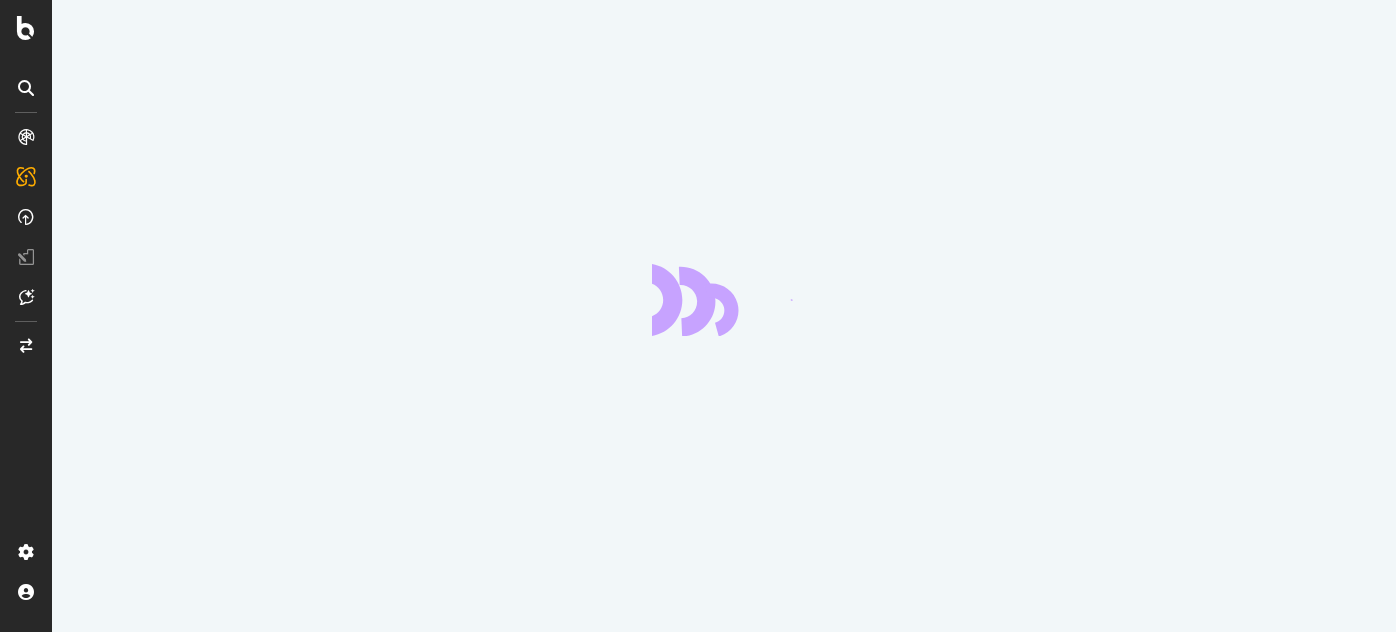 scroll, scrollTop: 0, scrollLeft: 0, axis: both 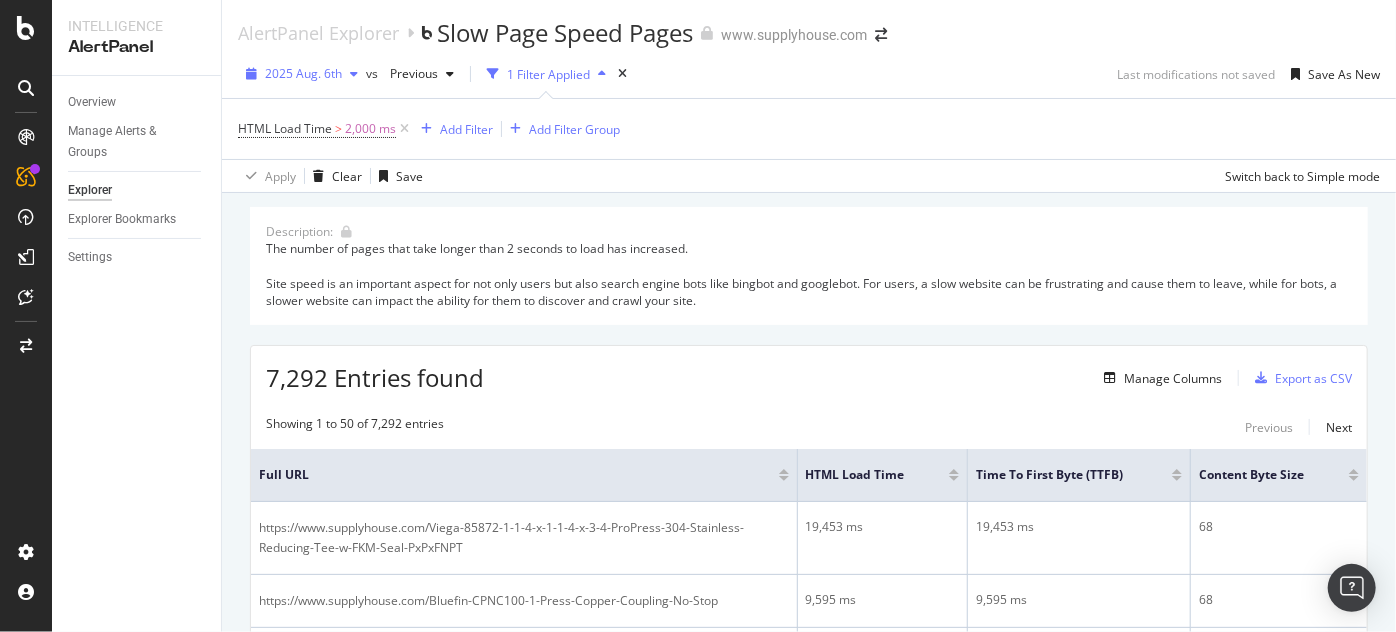 click on "2025 Aug. 6th" at bounding box center (303, 73) 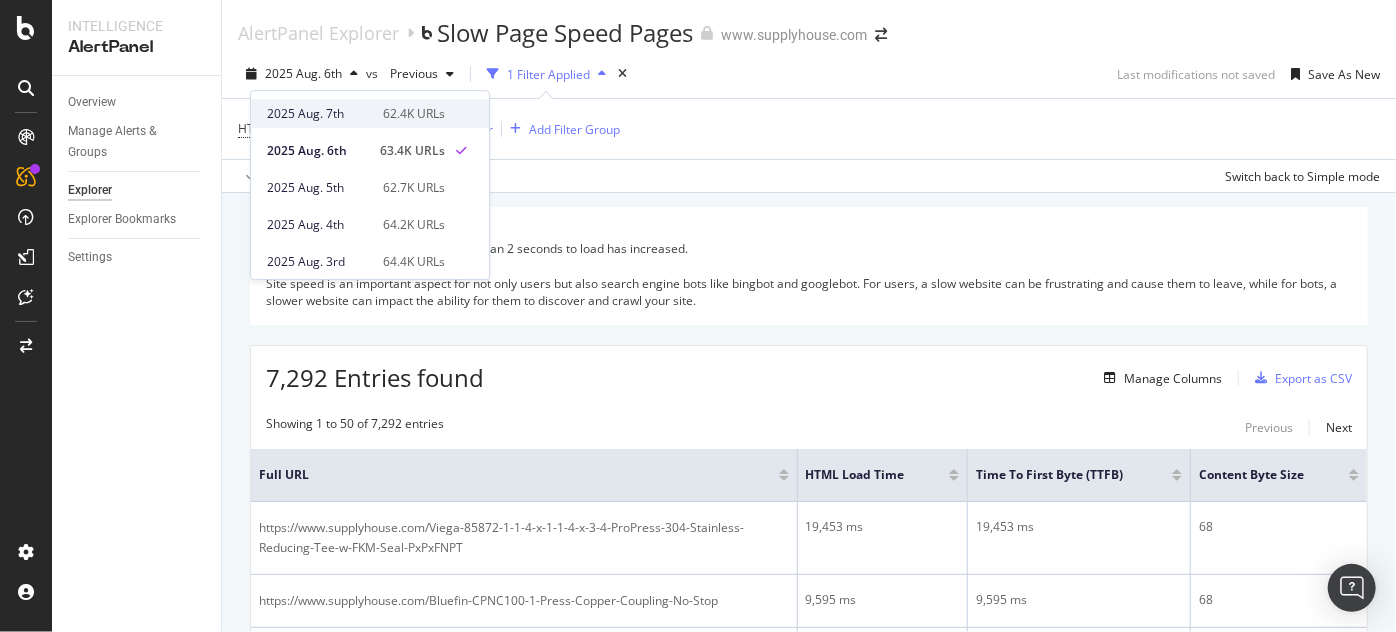 click on "2025 Aug. 7th" at bounding box center (319, 114) 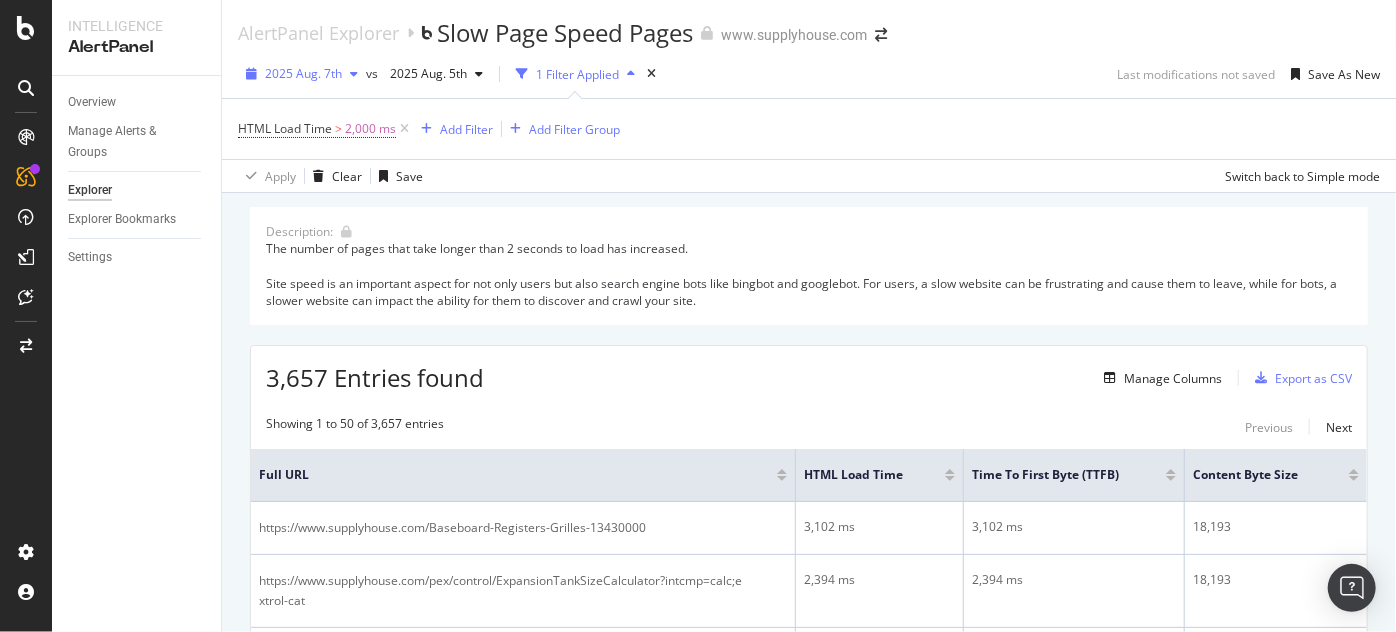 click on "2025 Aug. 7th" at bounding box center [302, 74] 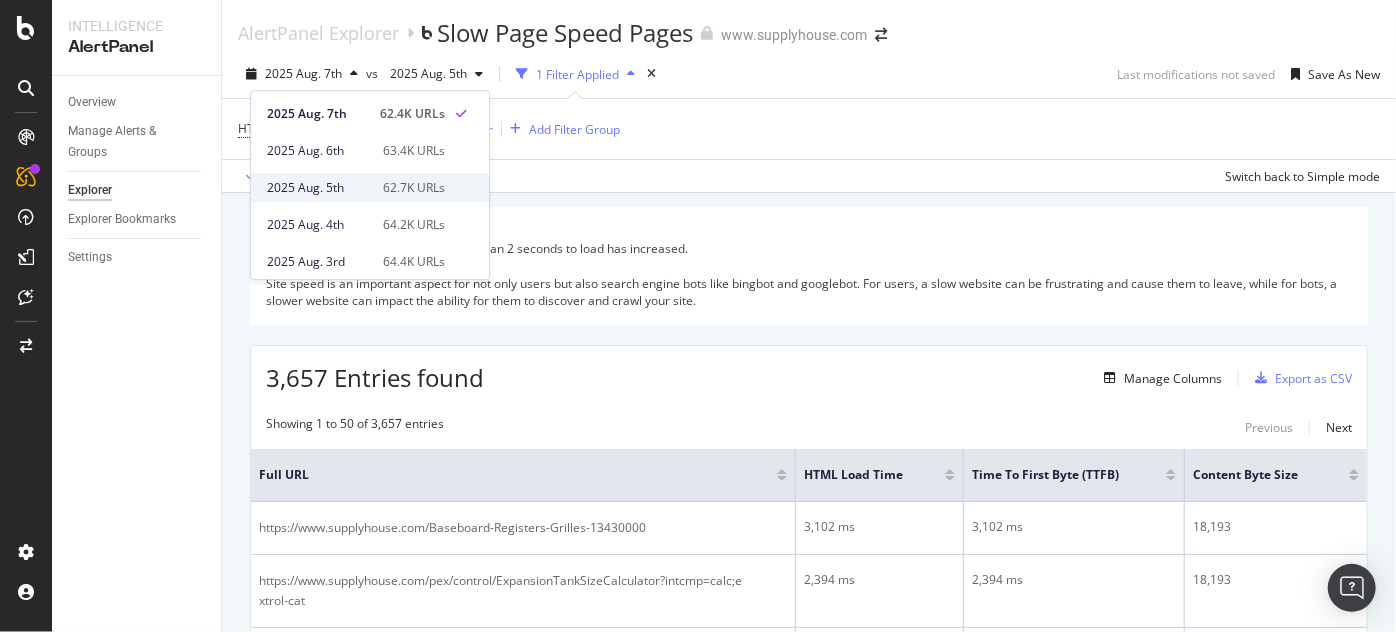 click on "2025 Aug. 5th" at bounding box center (319, 188) 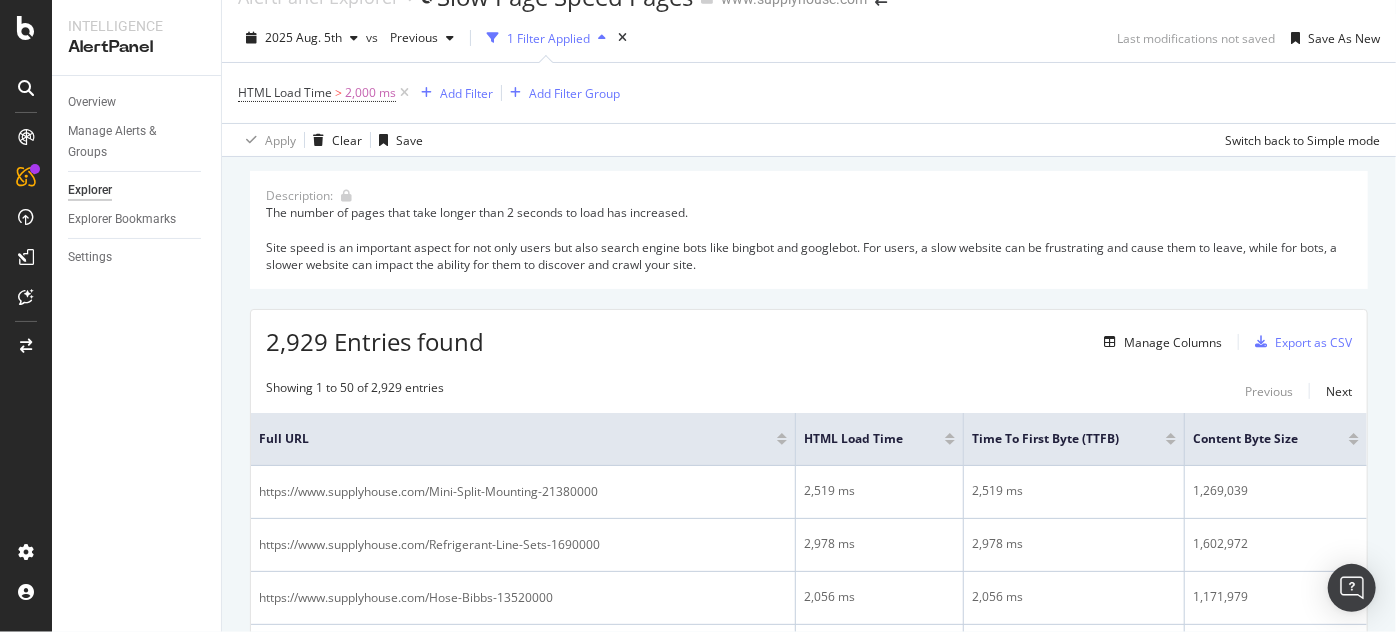 scroll, scrollTop: 0, scrollLeft: 0, axis: both 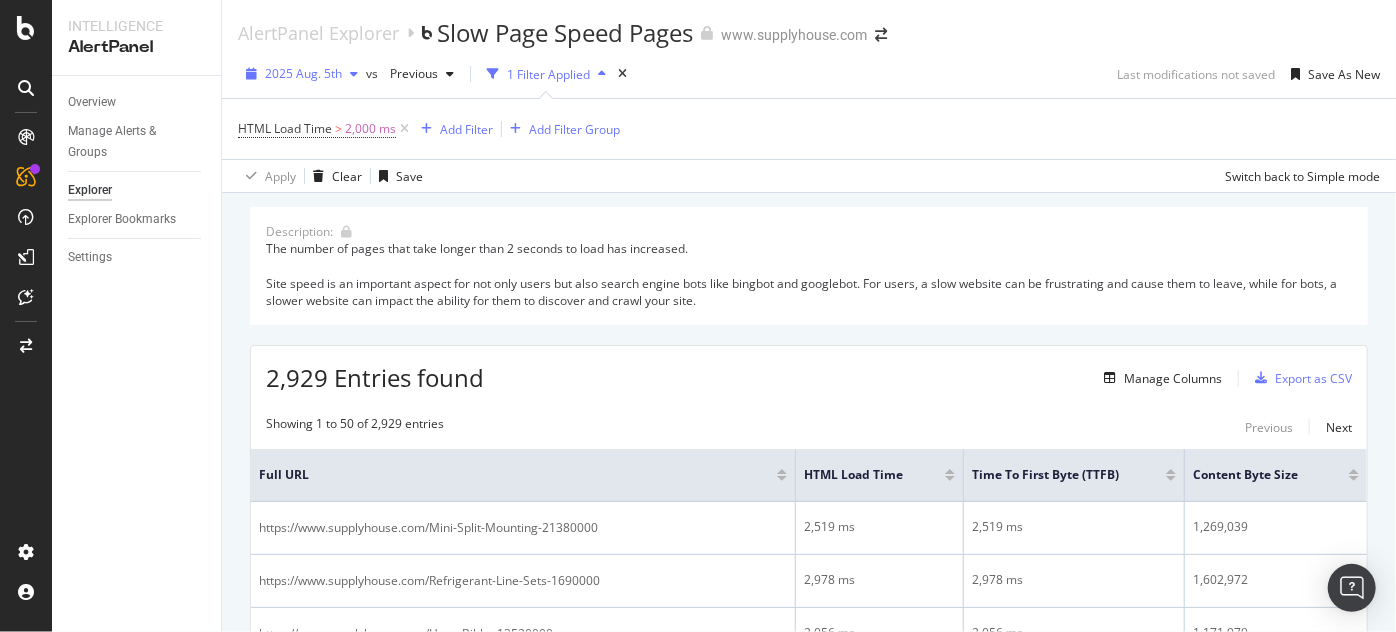 click on "2025 Aug. 5th" at bounding box center (303, 73) 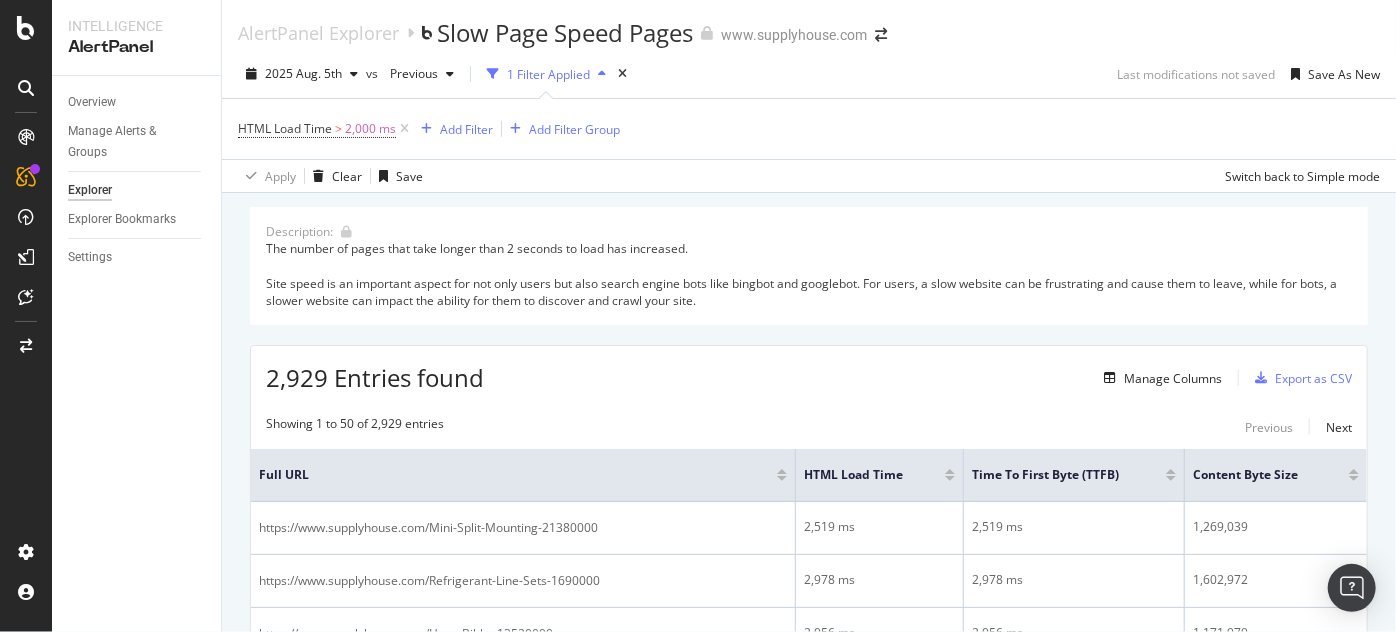 click on "2,929 Entries found Manage Columns Export as CSV" at bounding box center [809, 370] 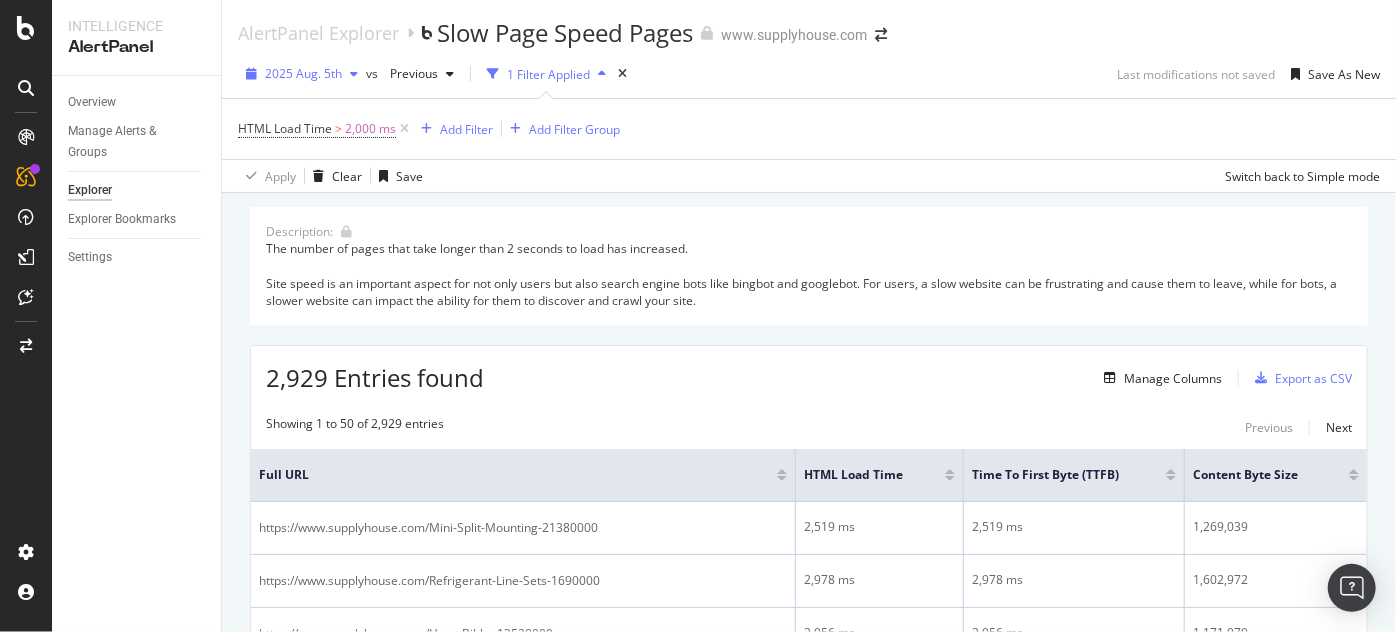 click on "2025 Aug. 5th" at bounding box center [303, 73] 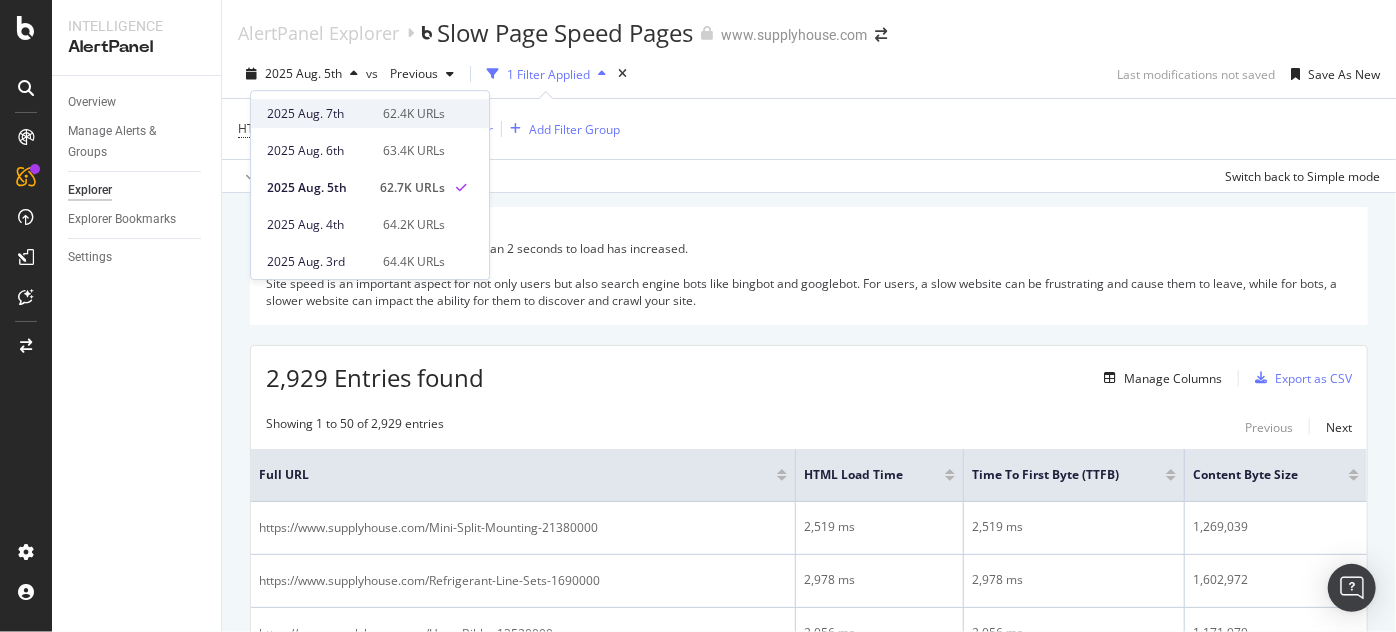 click on "[YEAR] [MONTH]. [DAY] [NUMBER]K URLs" at bounding box center [370, 113] 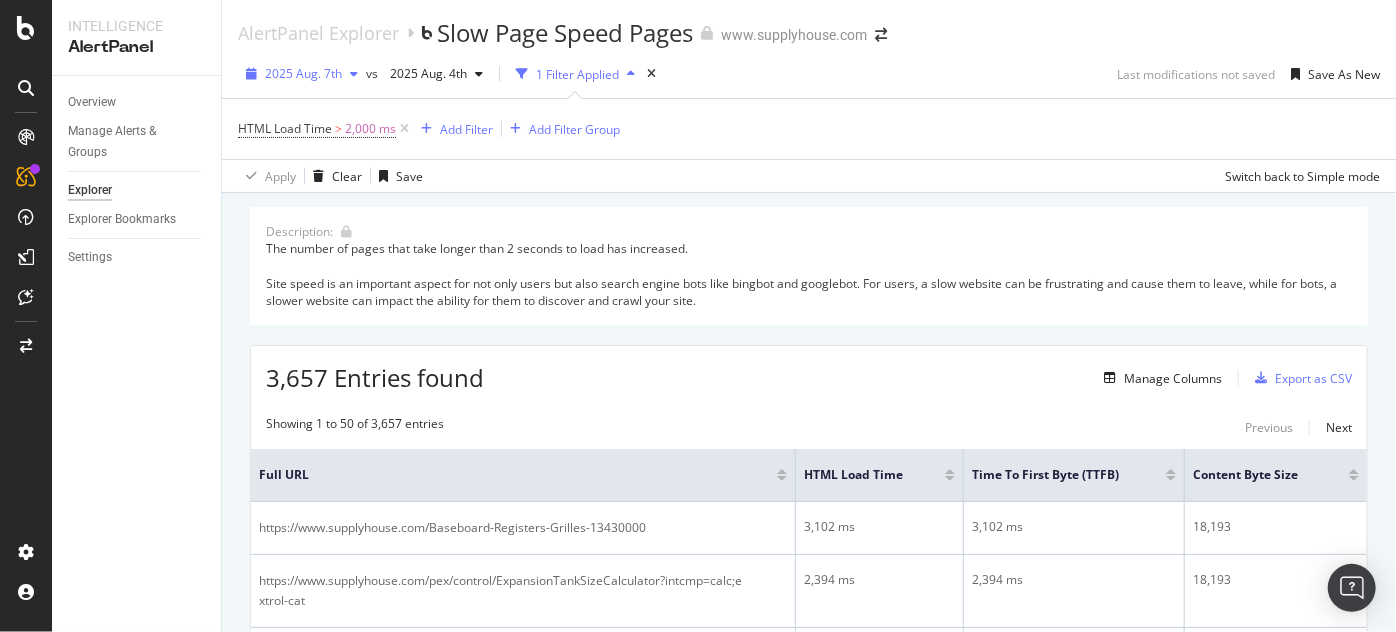 click on "2025 Aug. 7th" at bounding box center (303, 73) 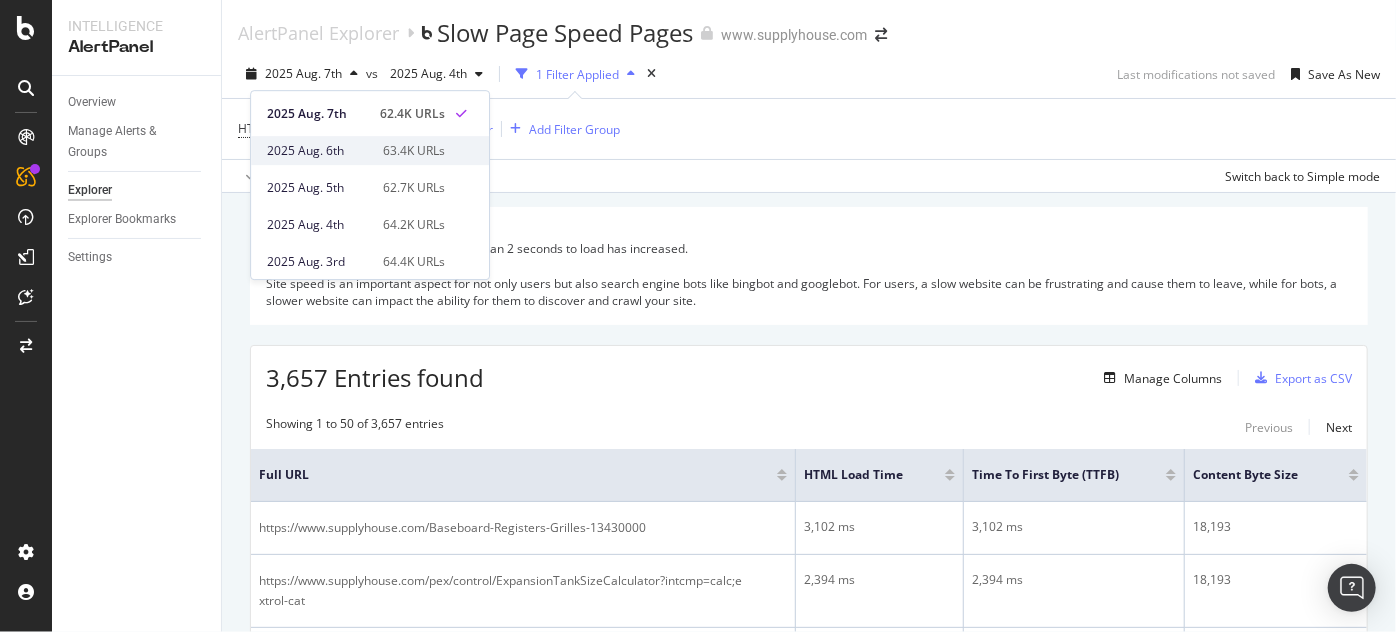 click on "2025 Aug. 6th" at bounding box center [319, 151] 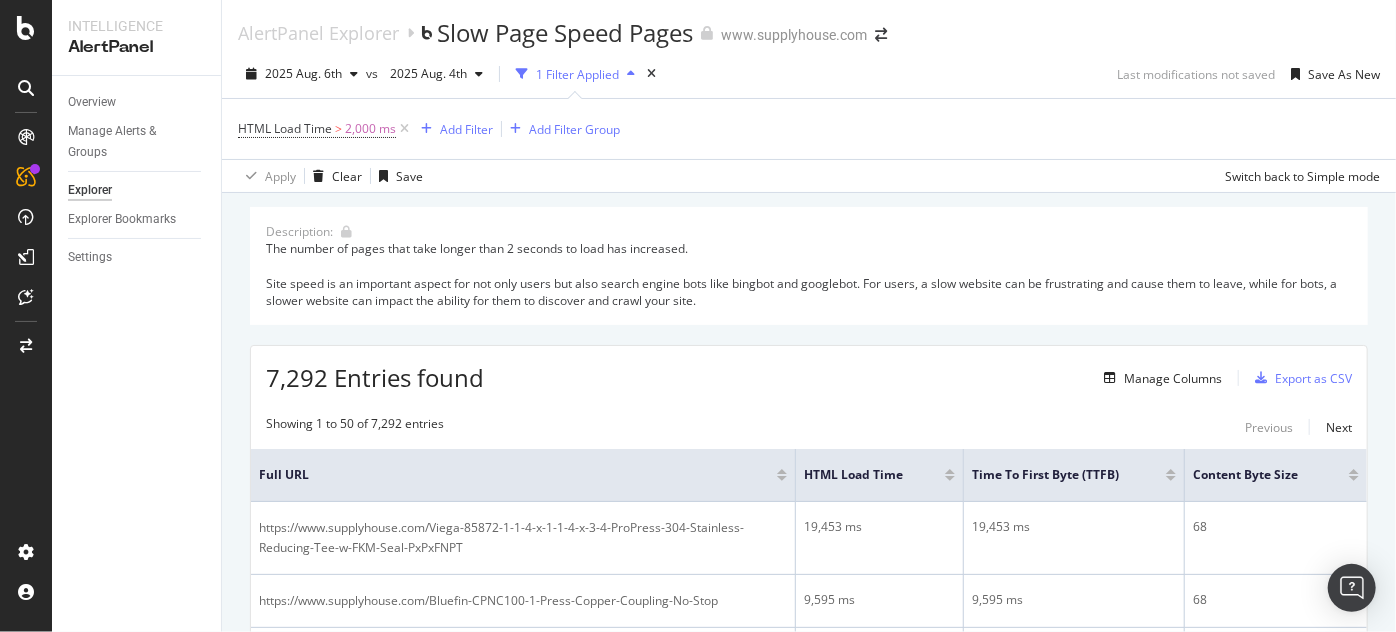 click on "Description: The number of pages that take longer than [NUMBER] seconds to load has increased.
Site speed is an important aspect for not only users but also search engine bots like bingbot and googlebot. For users, a slow website can be frustrating and cause them to leave, while for bots, a slower website can impact the ability for them to discover and crawl your site. [NUMBER] Entries found Manage Columns Export as CSV Showing [NUMBER] to [NUMBER] of [NUMBER] entries Previous Next Full URL HTML Load Time Time To First Byte (TTFB) Content Byte Size https://www.supplyhouse.com/Viega-85872-1-1-4-x-1-1-4-x-3-4-ProPress-304-Stainless-Reducing-Tee-w-FKM-Seal-PxPxFNPT [NUMBER] ms [NUMBER] ms [NUMBER] https://www.supplyhouse.com/Bluefin-CPNC100-1-Press-Copper-Coupling-No-Stop [NUMBER] ms [NUMBER] ms [NUMBER] https://www.supplyhouse.com/Schneider-Electric-NSYCU8002P4DG-Side-Connected-Cooling-Unit-ClimaSys-CU-800w-2-Poles-400-460v-50-60hz-IP55 [NUMBER] ms [NUMBER] ms [NUMBER] https://www.supplyhouse.com/sh/control/product/~product_id=[NUMBER] [NUMBER] ms [NUMBER] ms [NUMBER] Next" at bounding box center [809, 1830] 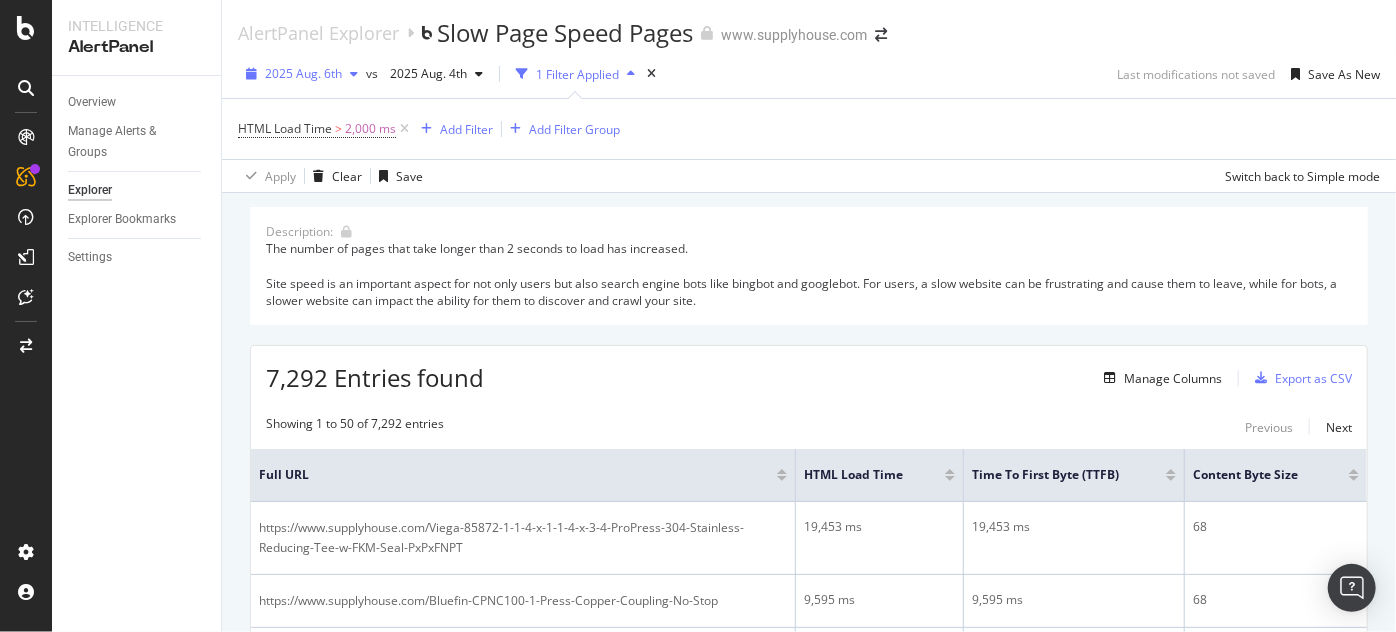click on "2025 Aug. 6th" at bounding box center (303, 73) 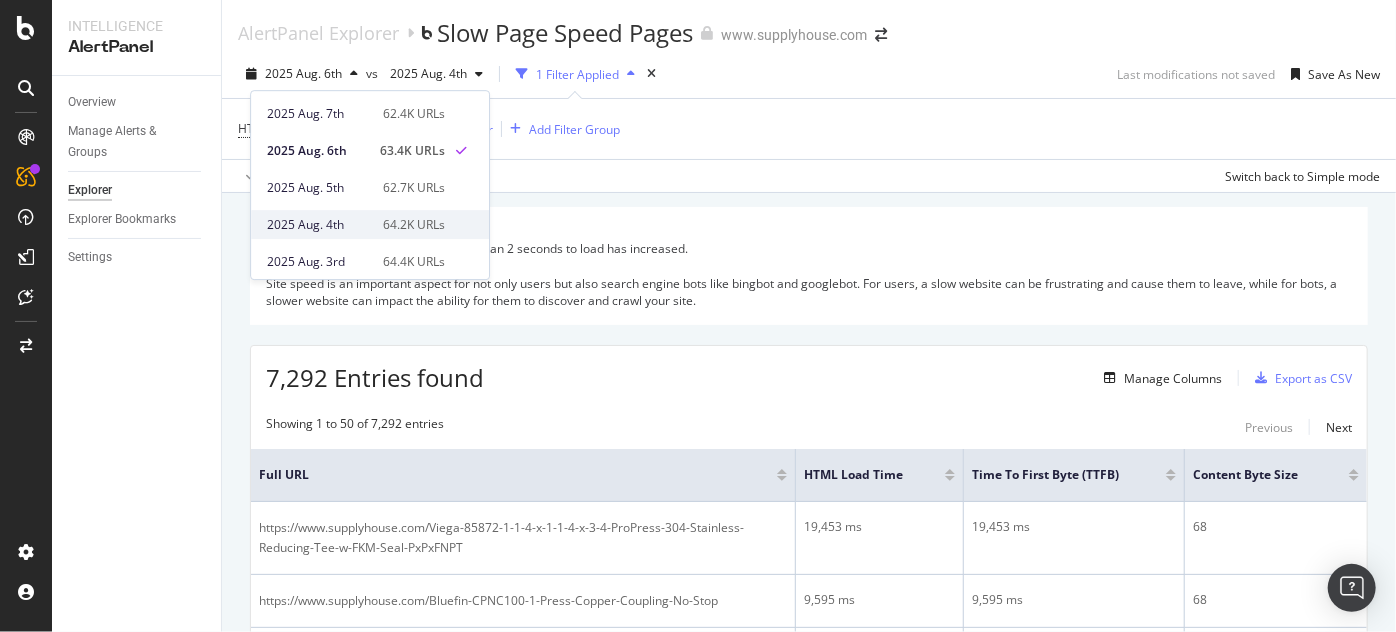 click on "[YEAR] [MONTH]. [DAY] [NUMBER] URLs" at bounding box center [370, 224] 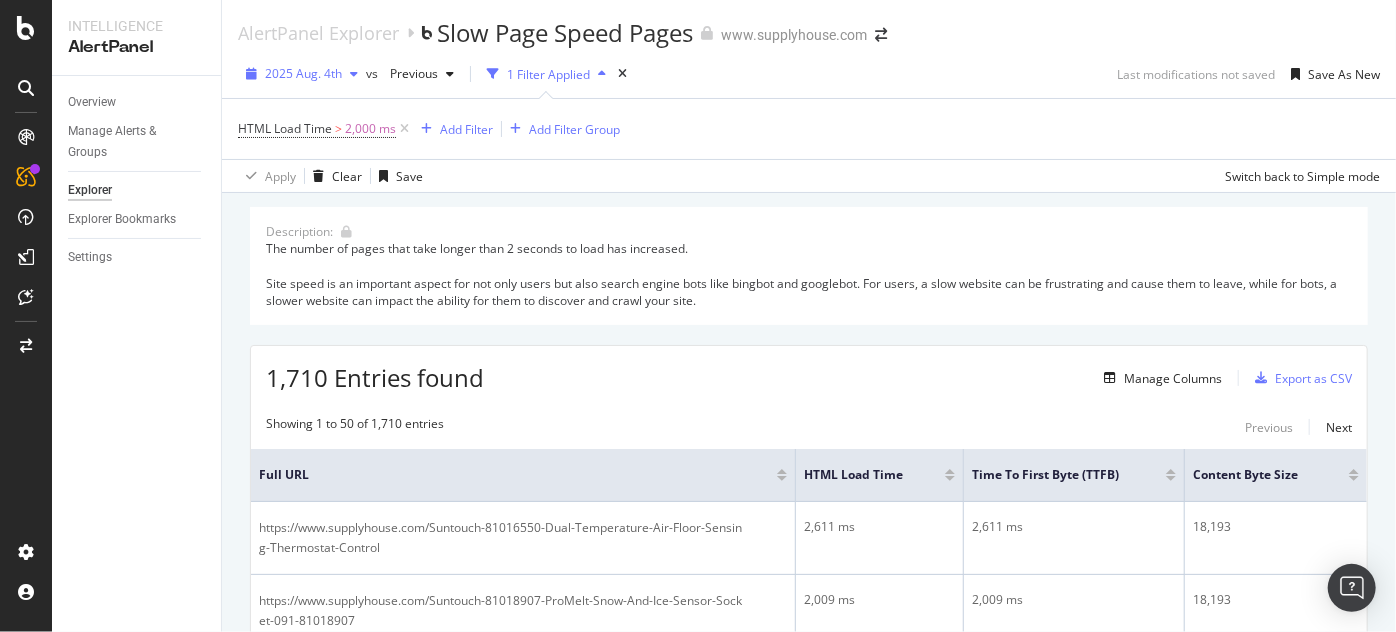 click on "2025 Aug. 4th" at bounding box center [303, 73] 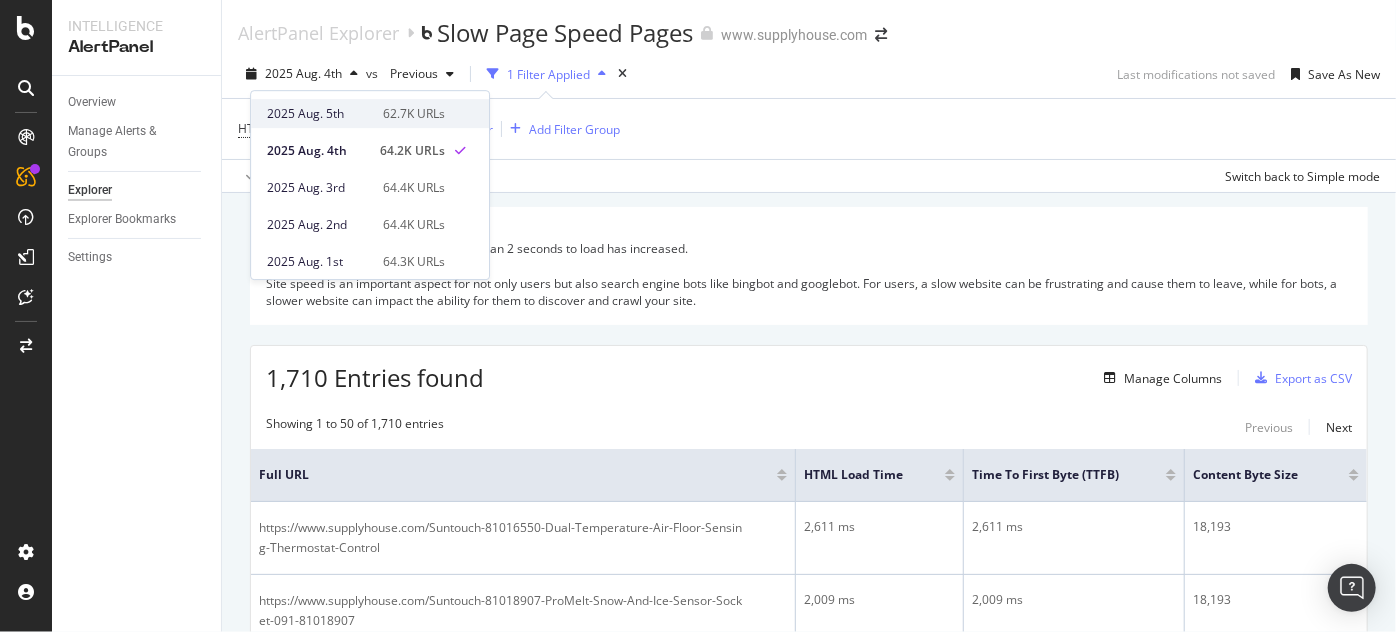 scroll, scrollTop: 76, scrollLeft: 0, axis: vertical 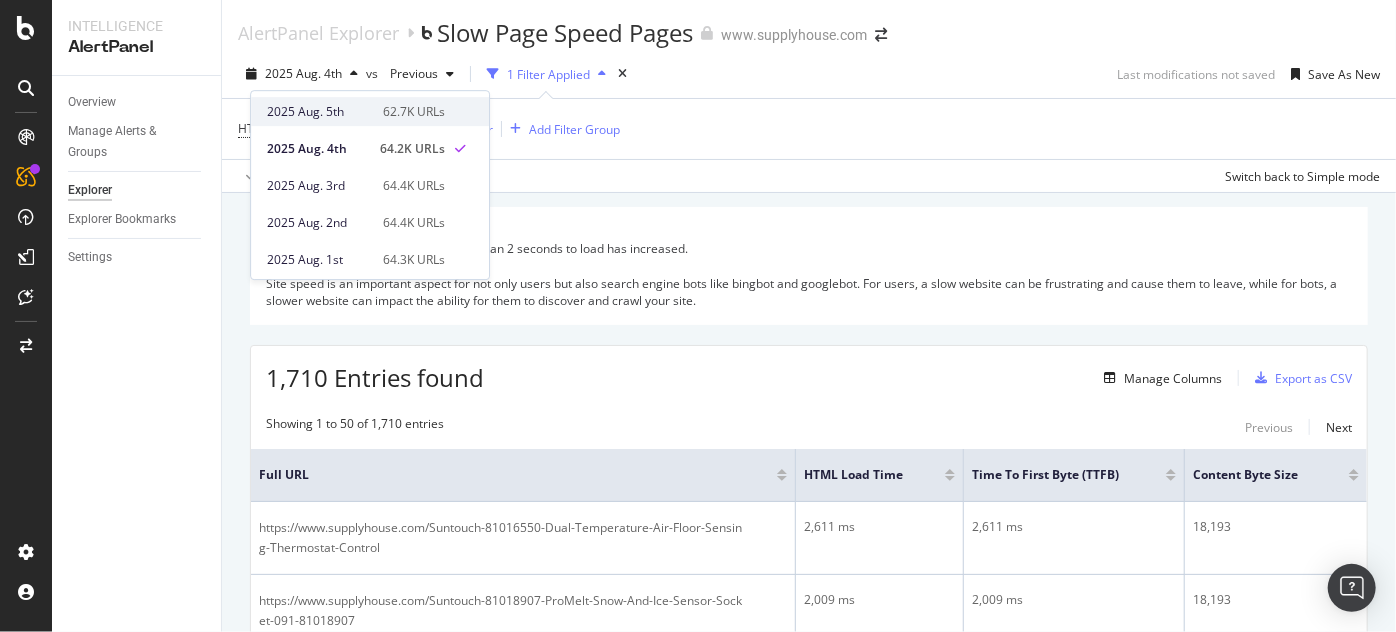 click on "[YEAR] [MONTH]. [DAY] [NUMBER]K URLs" at bounding box center [370, 185] 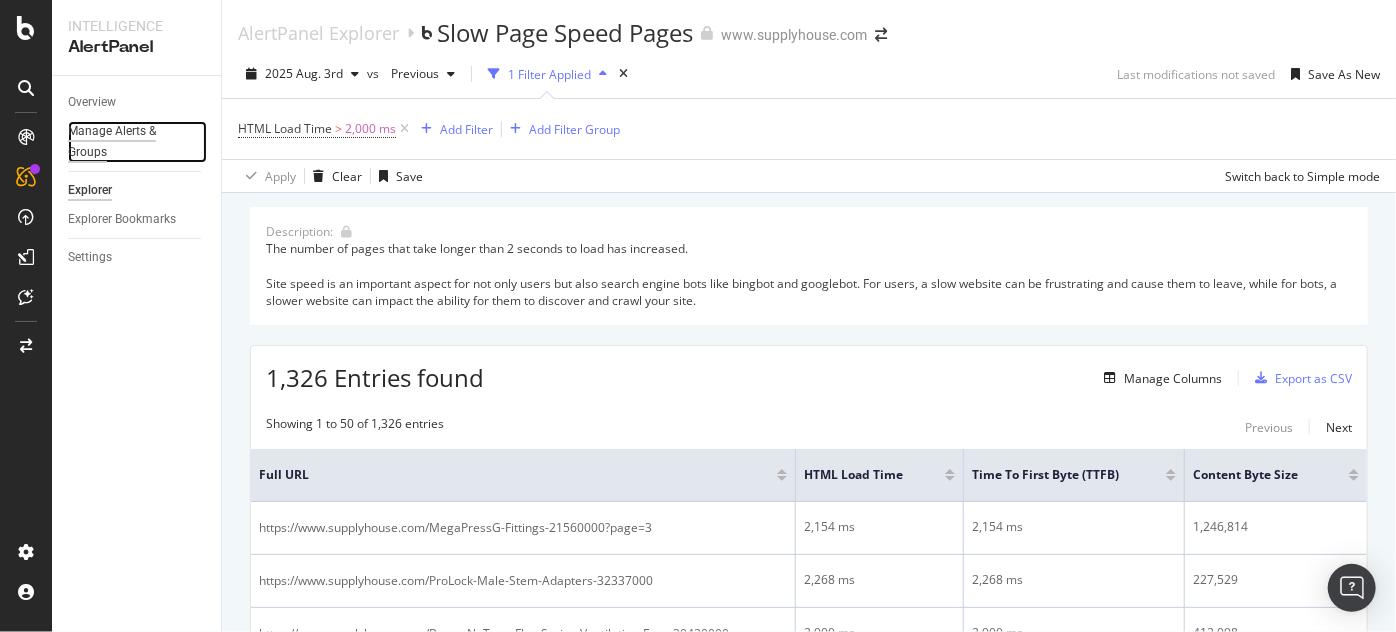 click on "Manage Alerts & Groups" at bounding box center (128, 142) 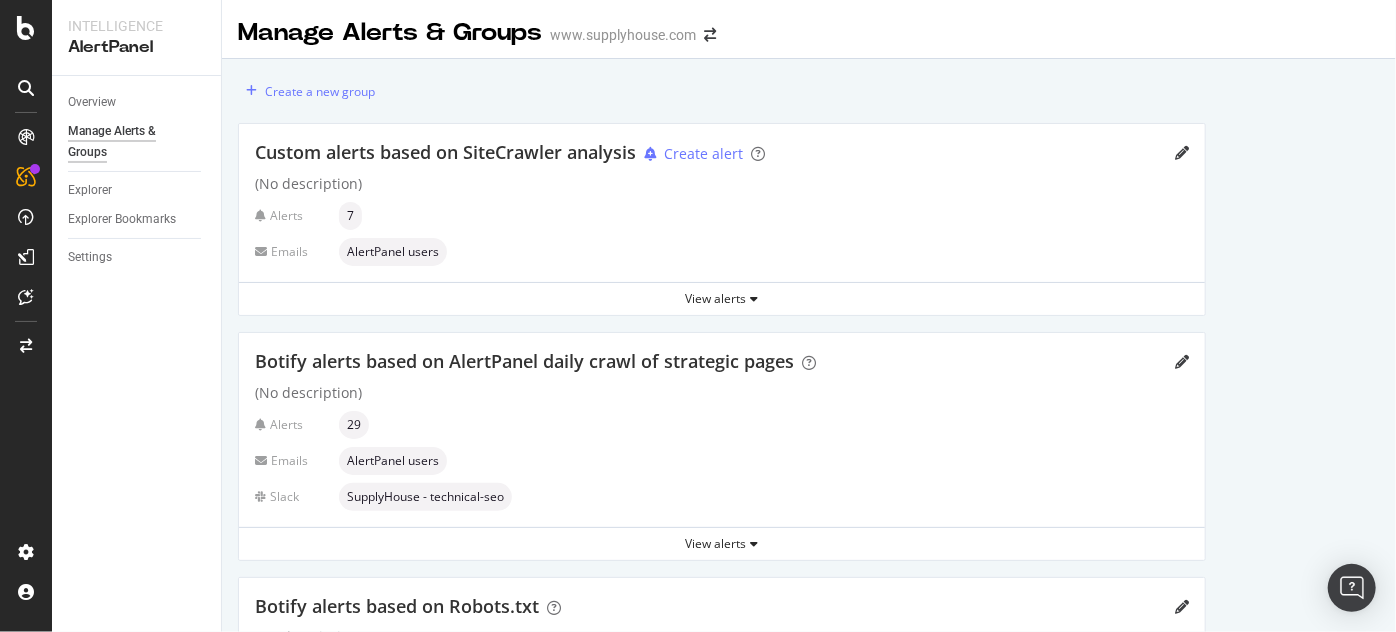 click on "Create a new group Custom alerts based on SiteCrawler analysis Create alert (No description) Alerts 7 Emails AlertPanel users View alerts Alert Name Filters Change in behavior Scope Alert Status  Actions Increase in Poor INP Score   INP: Score   =     Need Improvement  or  INP: Score   =     Poor Rise All pages Last run:  2025 [MONTH] [DAY] Increase in Poor LCP Score   LCP: Score   =     Need Improvement  or  LCP: Score   =     Poor Rise All pages Last run:  2025 [MONTH] [DAY] Increase in Poor CLS Score   CLS: Score   =     Need Improvement  or  CLS: Score   =     Poor Rise All pages Last run:  2025 [MONTH] [DAY] Previously Good UX Scores Now Not: Rise   UX: Score   =     Need Improvement  or  UX: Score   =     Poor  and  Previous UX: Score   =     Good Rise All pages Last run:  2025 [MONTH] [DAY] 3D parts   Full URL   =     ^.*https://www.supplyhouse.com/Weil-Mclain-.*$  and  CrUX API (CWV) Report Available   =     Yes Rise All pages Muted CWV: Decrease in Good UX Score URLS   Device   =     desktop  or  Device   =     mobile" at bounding box center (809, 552) 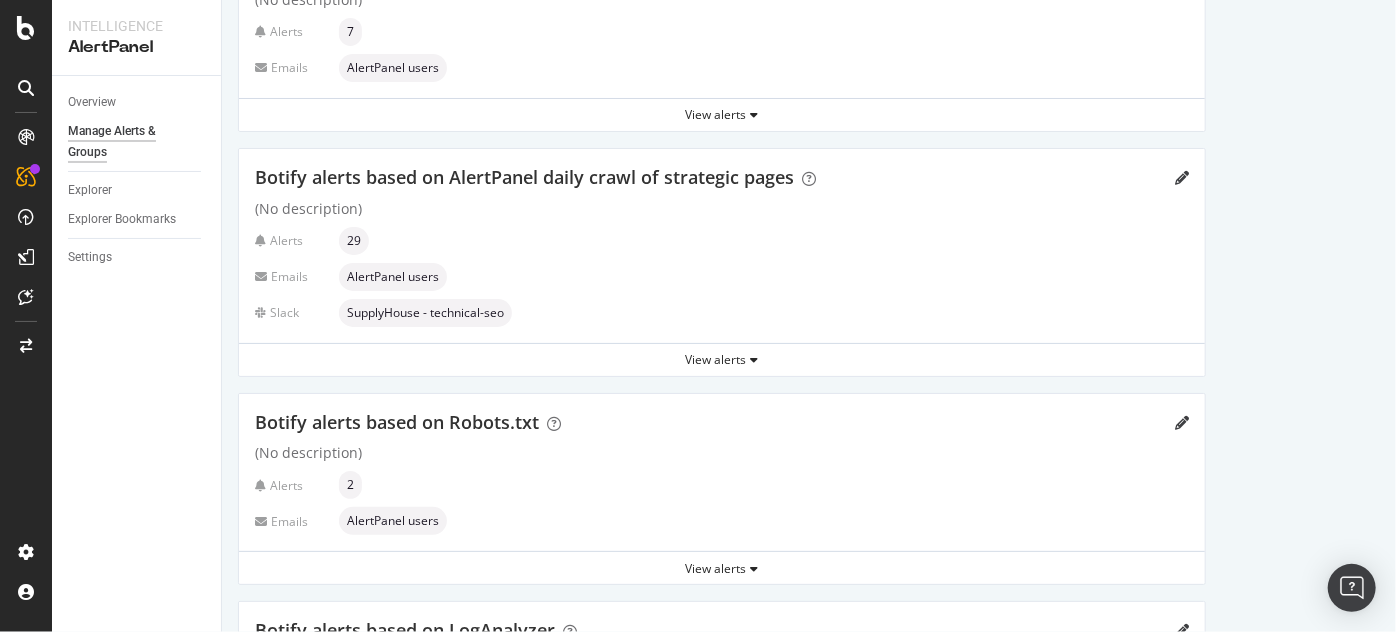 scroll, scrollTop: 165, scrollLeft: 0, axis: vertical 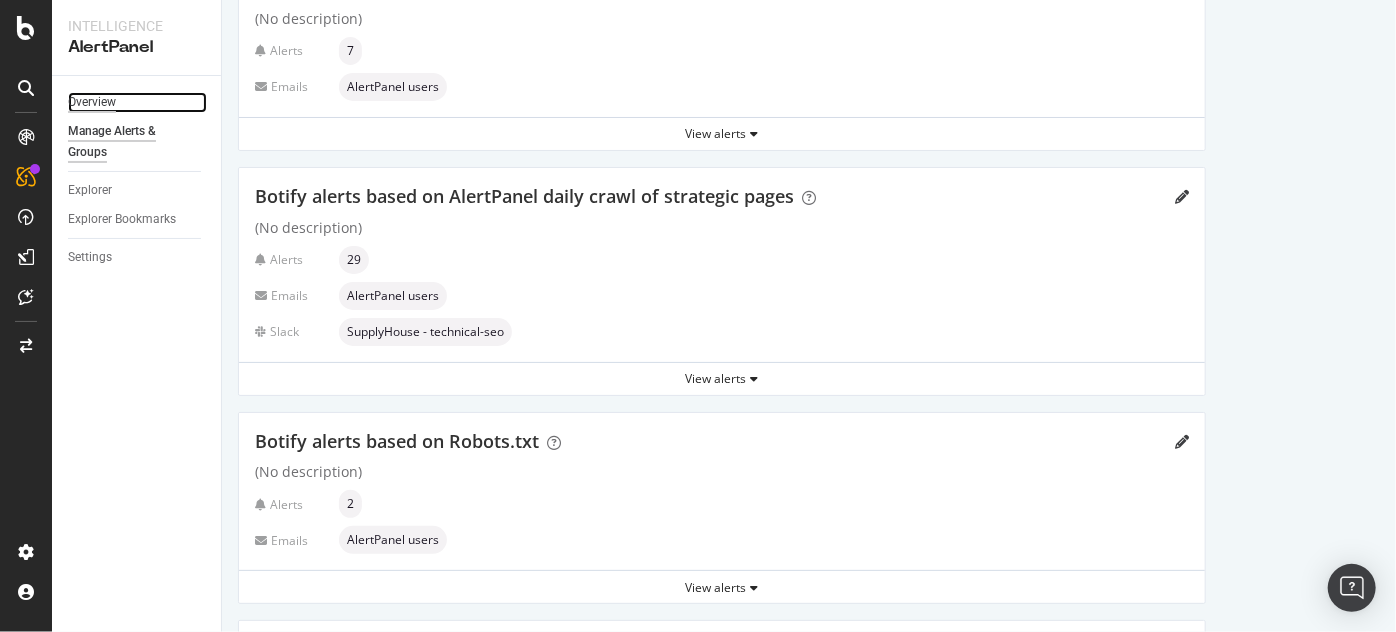 click on "Overview" at bounding box center (92, 102) 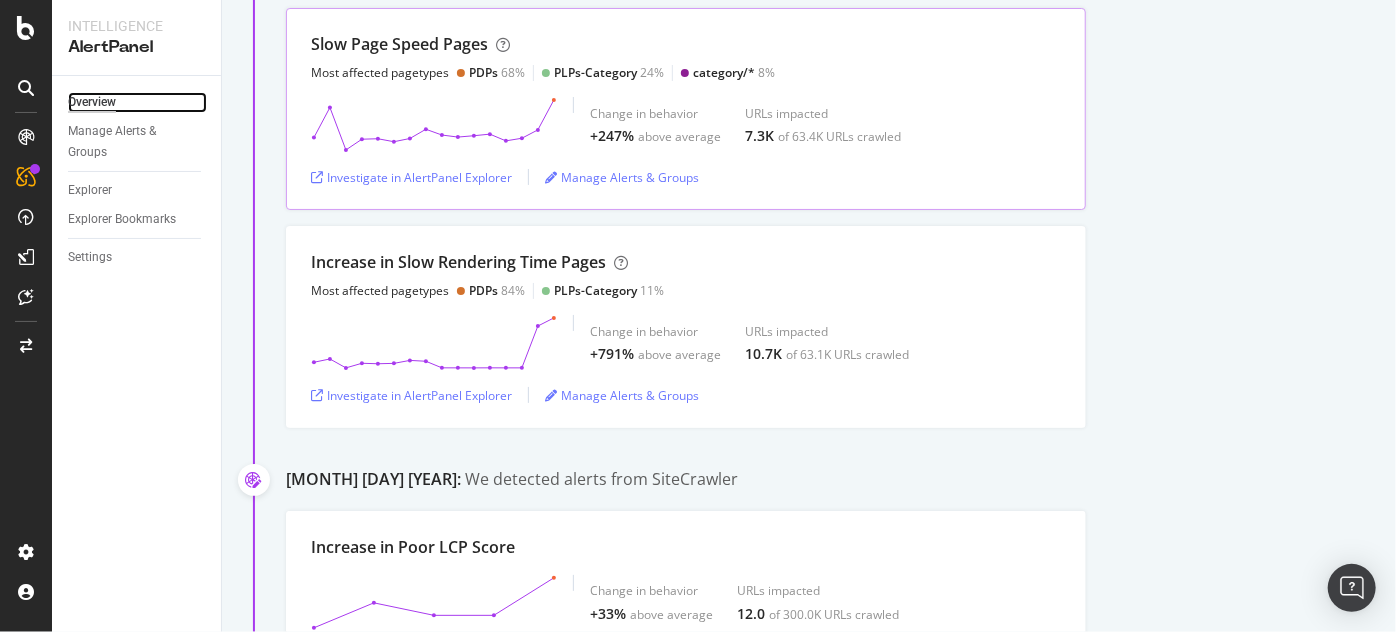scroll, scrollTop: 280, scrollLeft: 0, axis: vertical 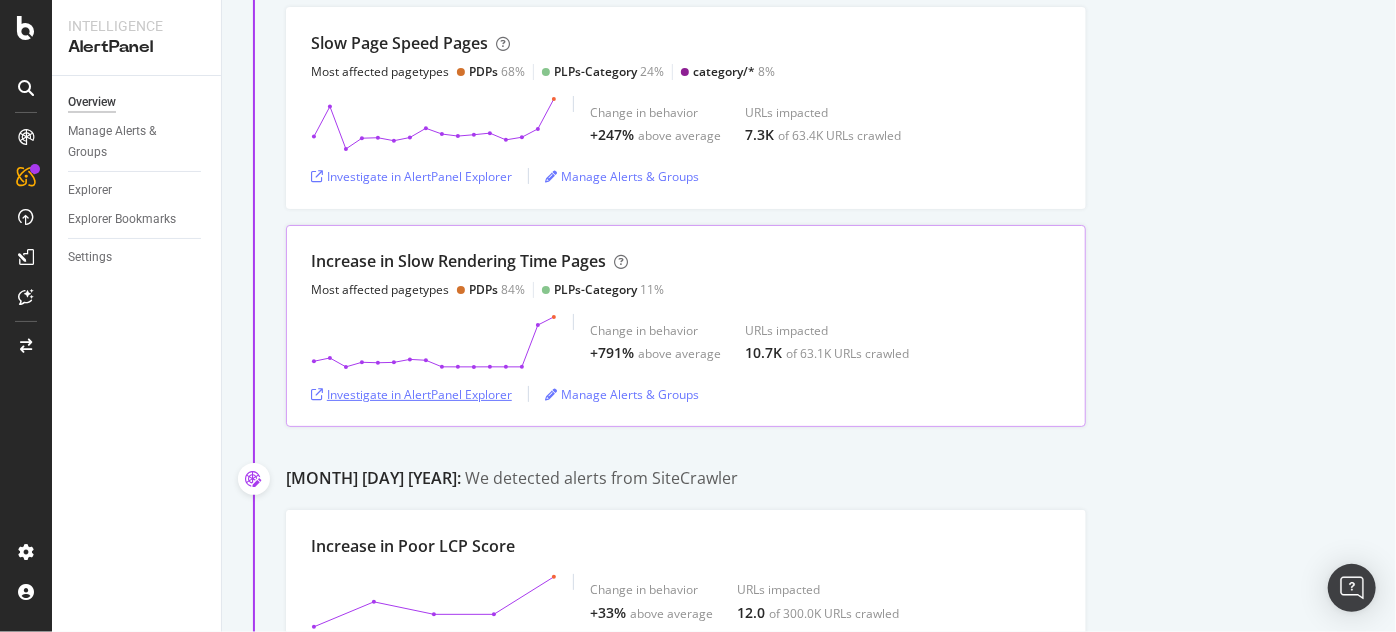 click on "Investigate in AlertPanel Explorer" at bounding box center [411, 394] 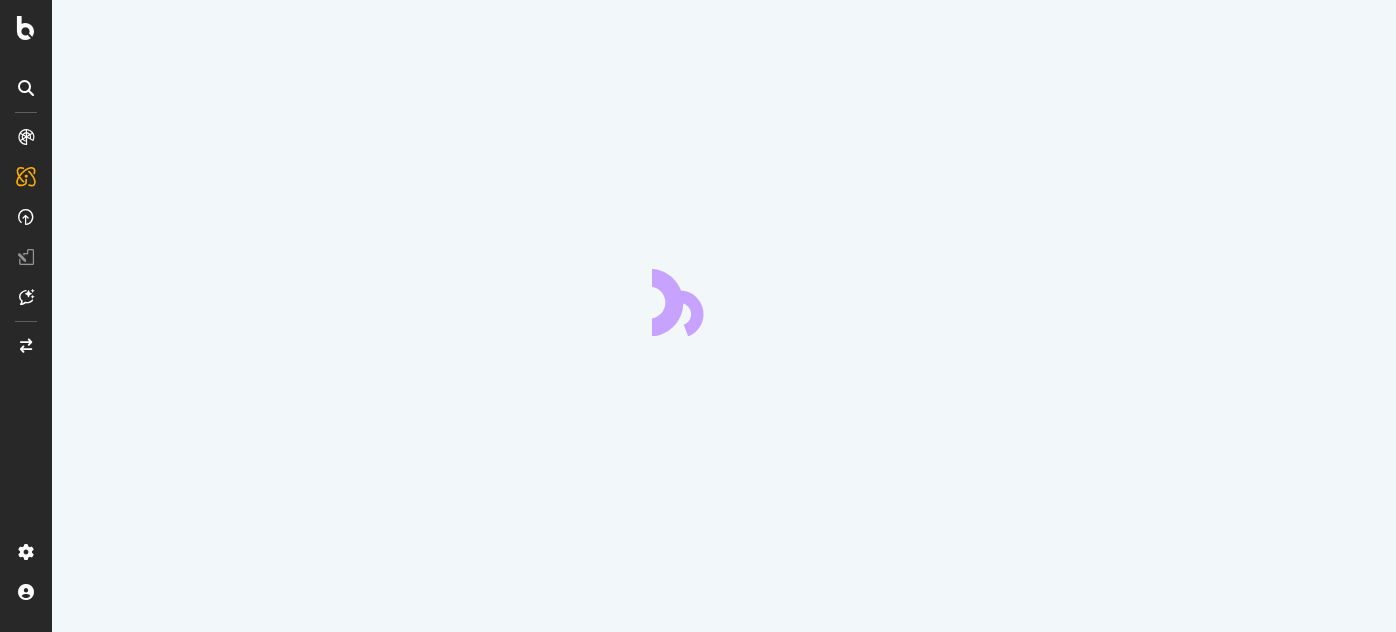 scroll, scrollTop: 0, scrollLeft: 0, axis: both 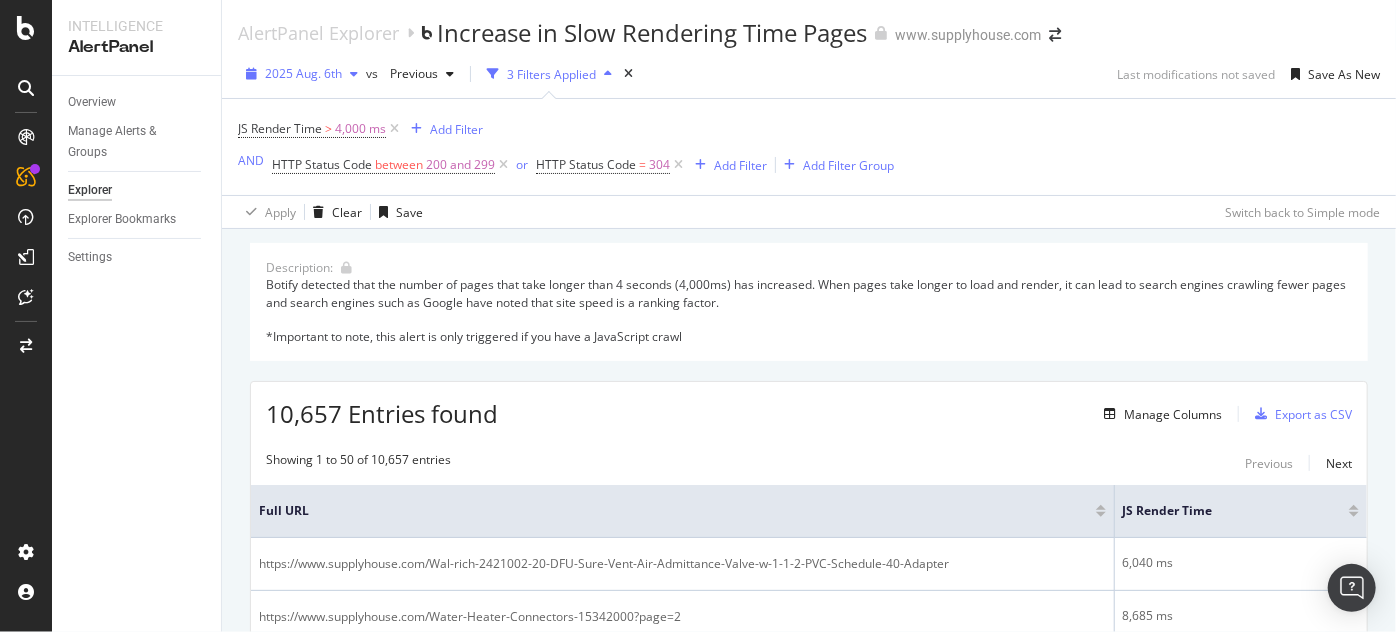 click on "2025 Aug. 6th" at bounding box center (303, 73) 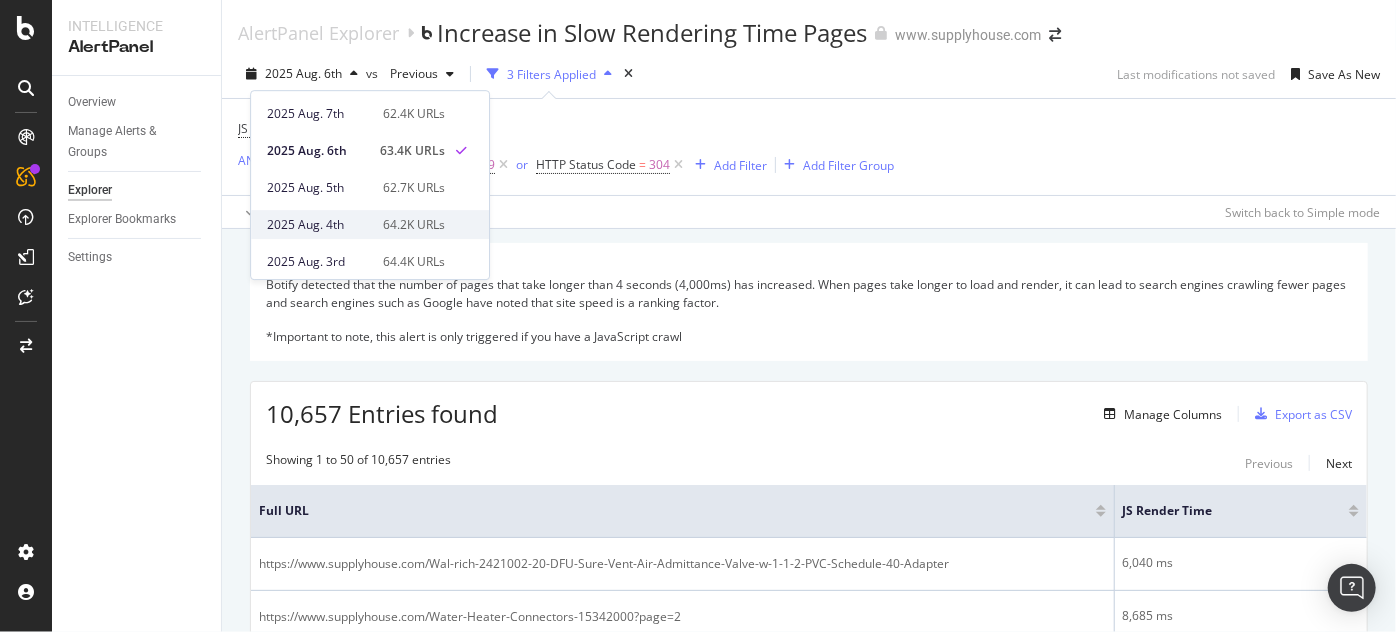 click on "[YEAR] [MONTH] [DAY] [NUMBER] URLs" at bounding box center [370, 224] 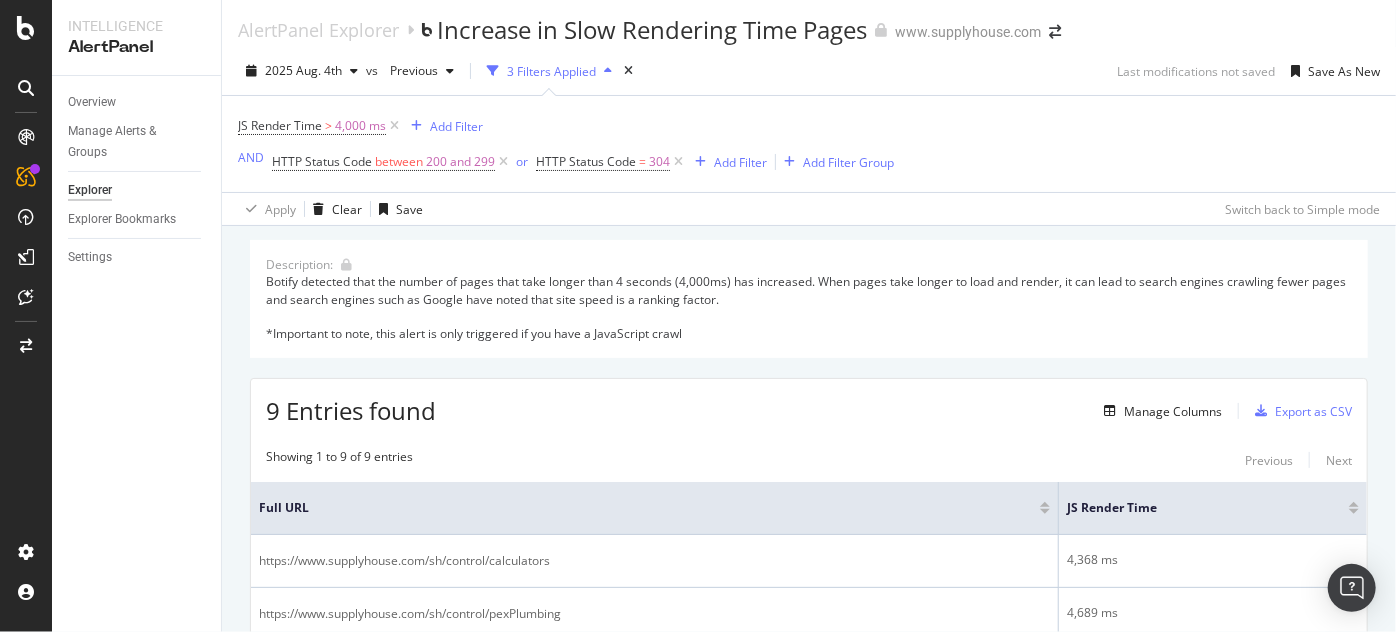 scroll, scrollTop: 3, scrollLeft: 0, axis: vertical 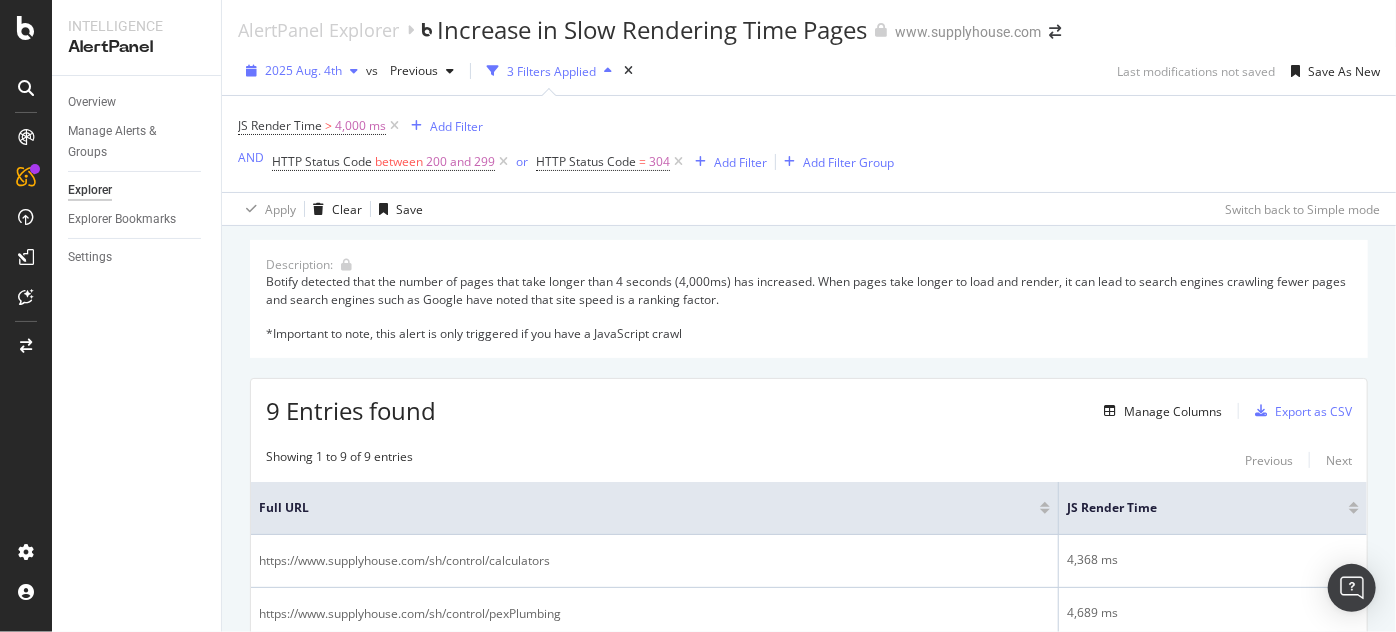 click on "2025 Aug. 4th" at bounding box center (303, 70) 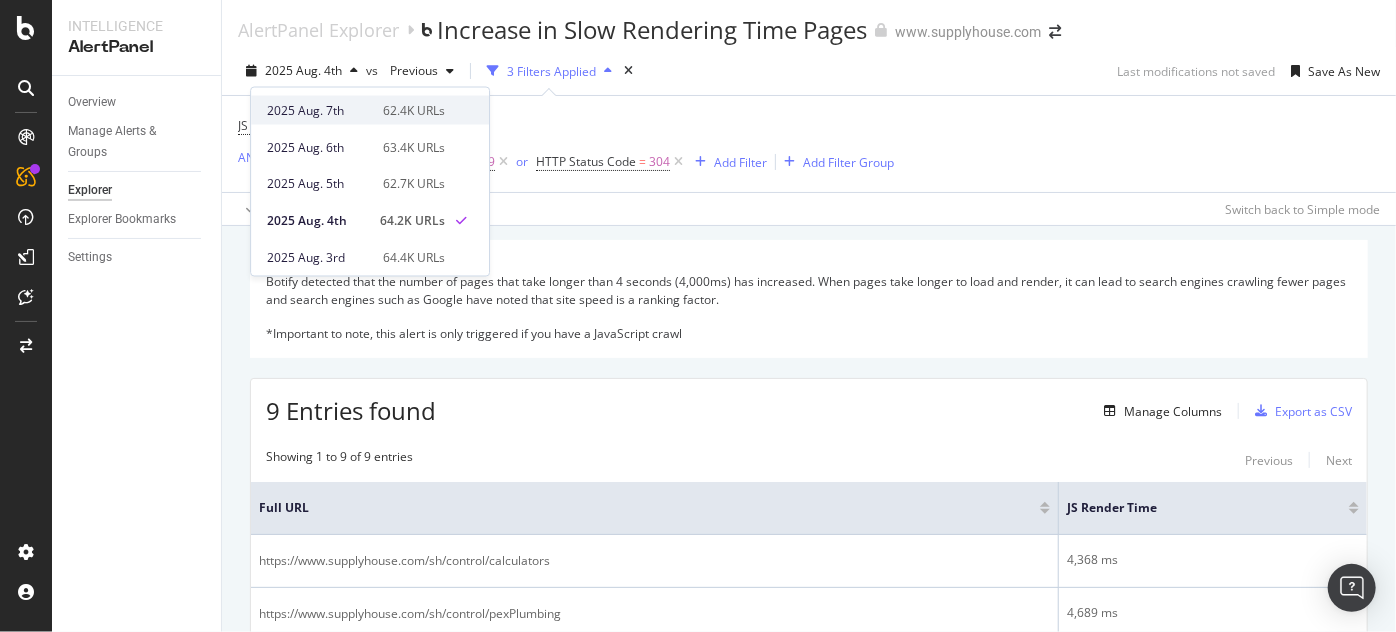 click on "2025 Aug. 7th" at bounding box center [319, 110] 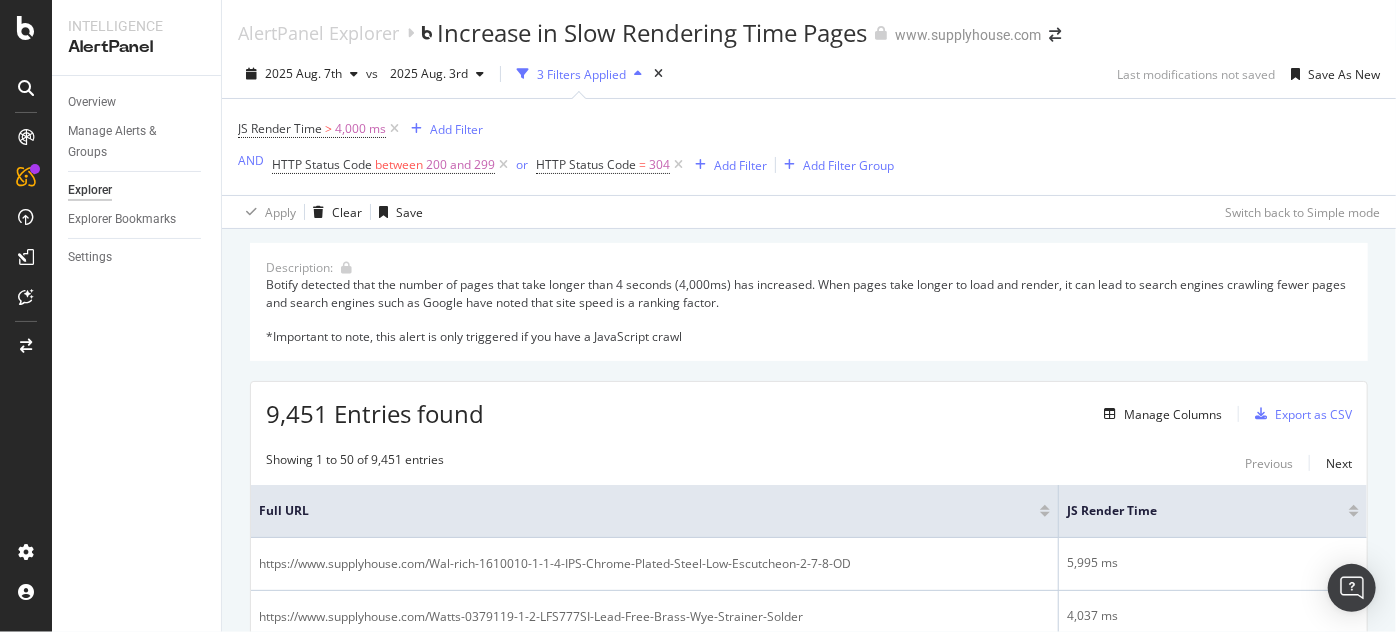 scroll, scrollTop: 2, scrollLeft: 0, axis: vertical 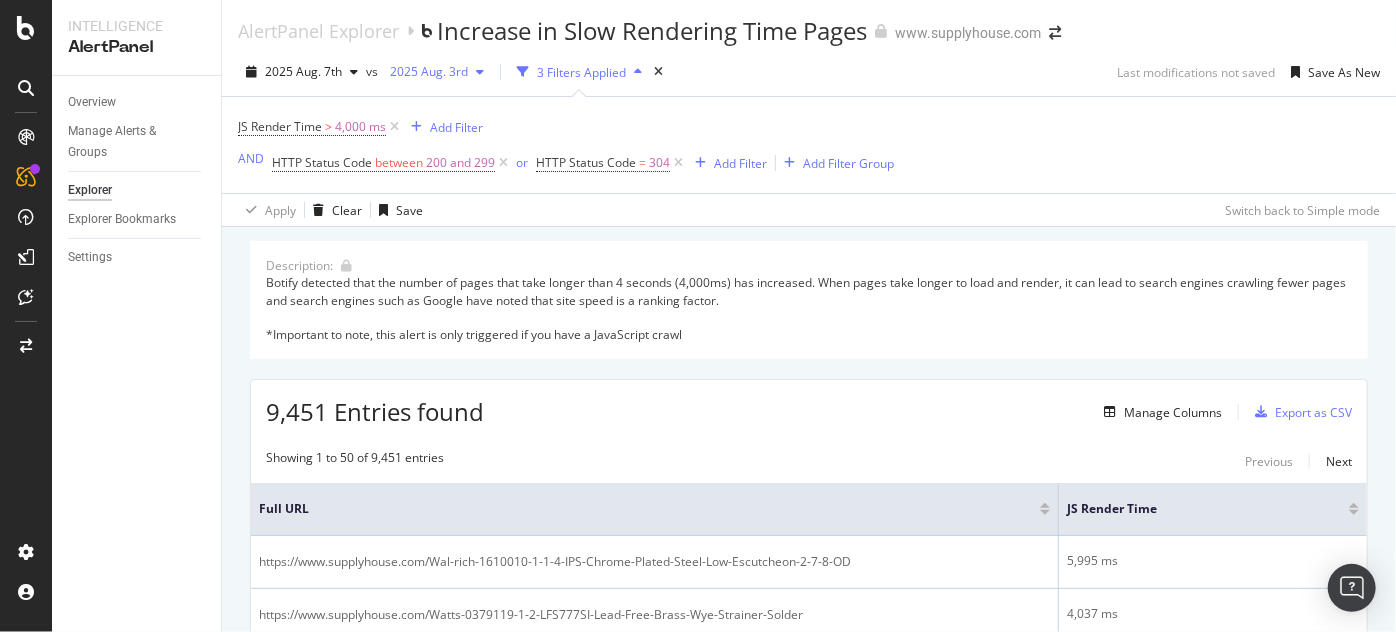 click on "2025 Aug. 3rd" at bounding box center [425, 71] 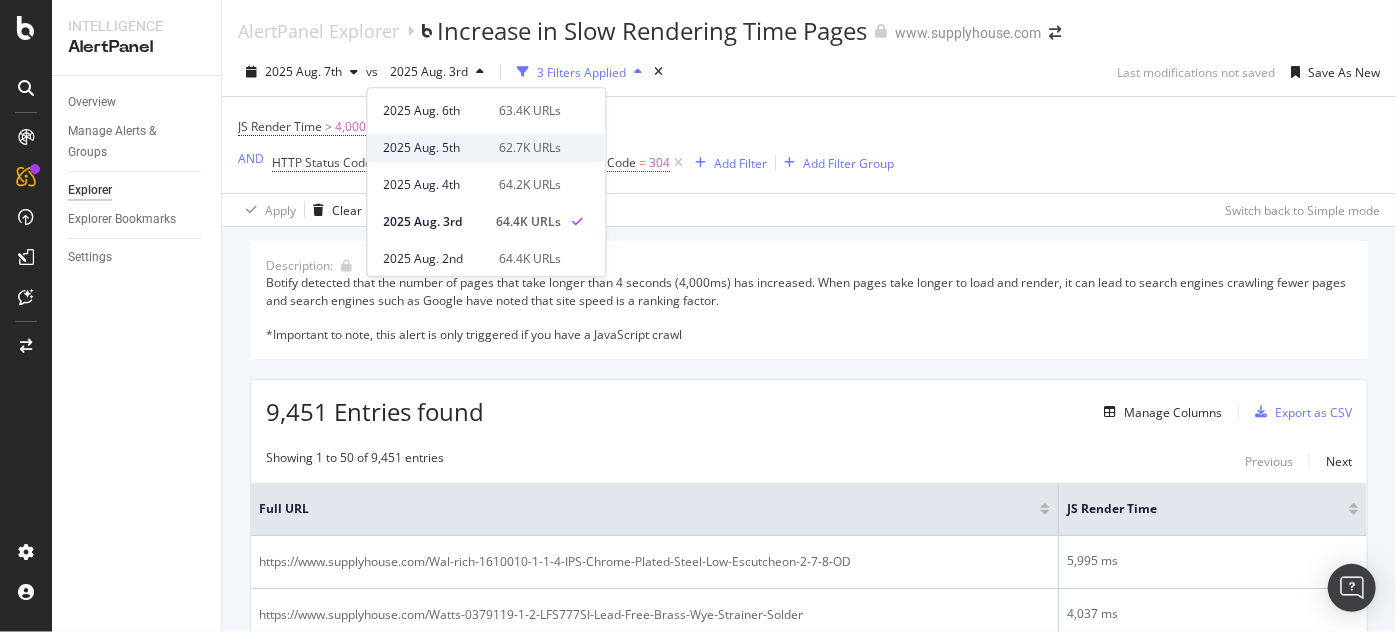 click on "2025 Aug. 5th" at bounding box center [436, 148] 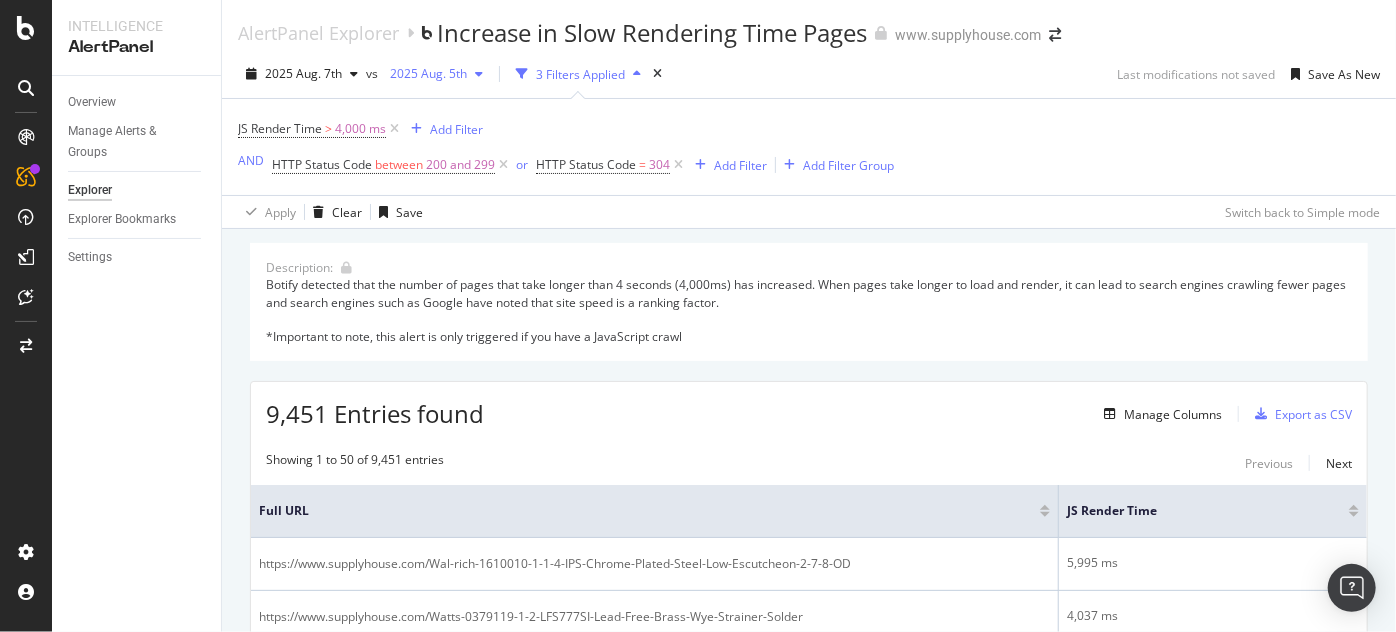 click on "2025 Aug. 5th" at bounding box center (424, 73) 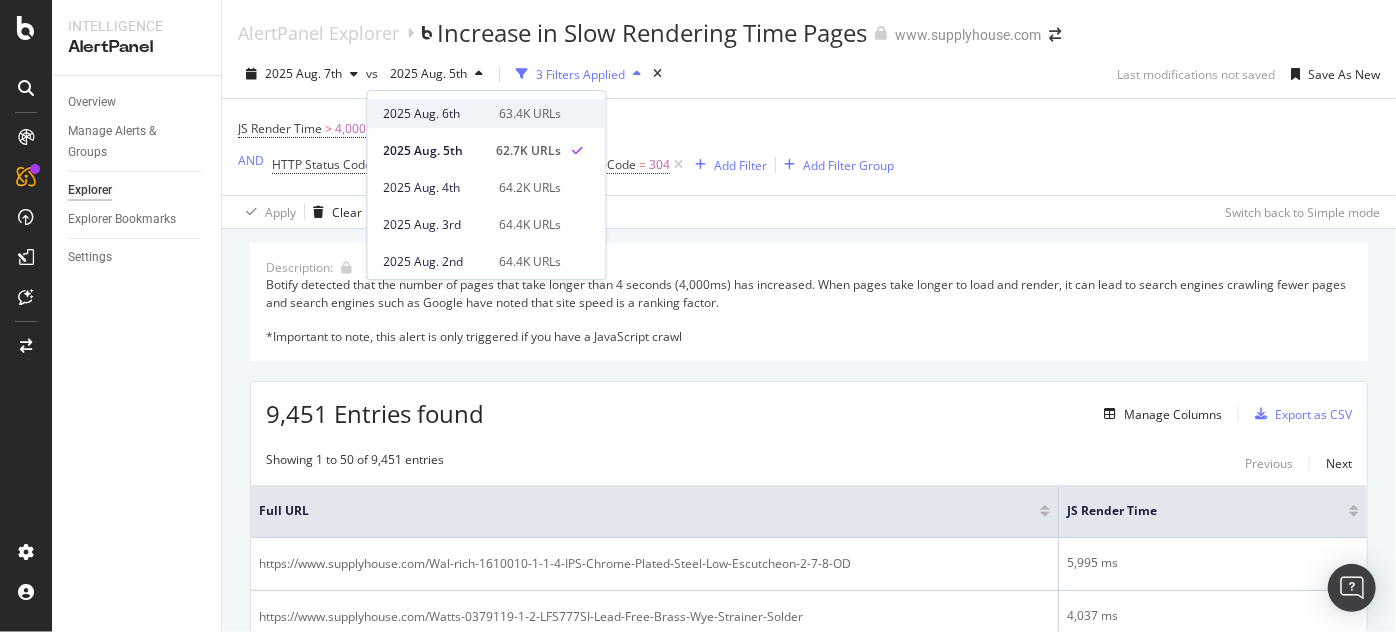 click on "2025 Aug. 6th" at bounding box center [436, 114] 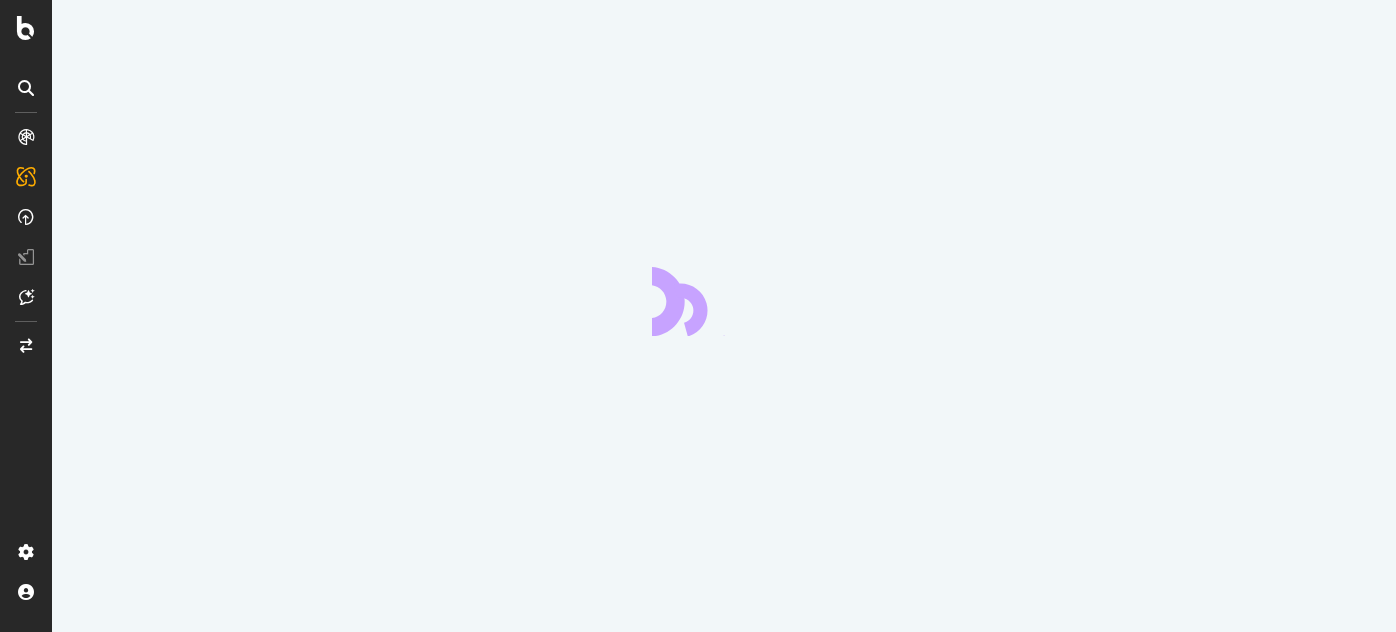 scroll, scrollTop: 0, scrollLeft: 0, axis: both 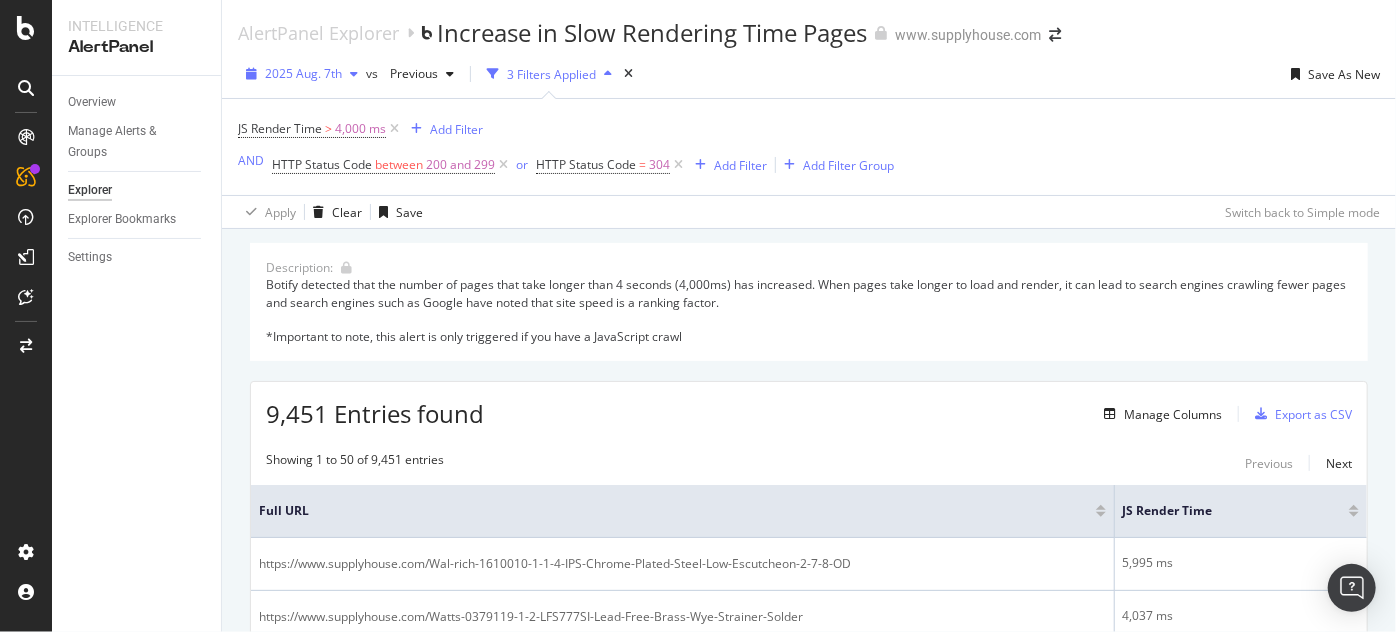 click on "2025 Aug. 7th" at bounding box center [302, 74] 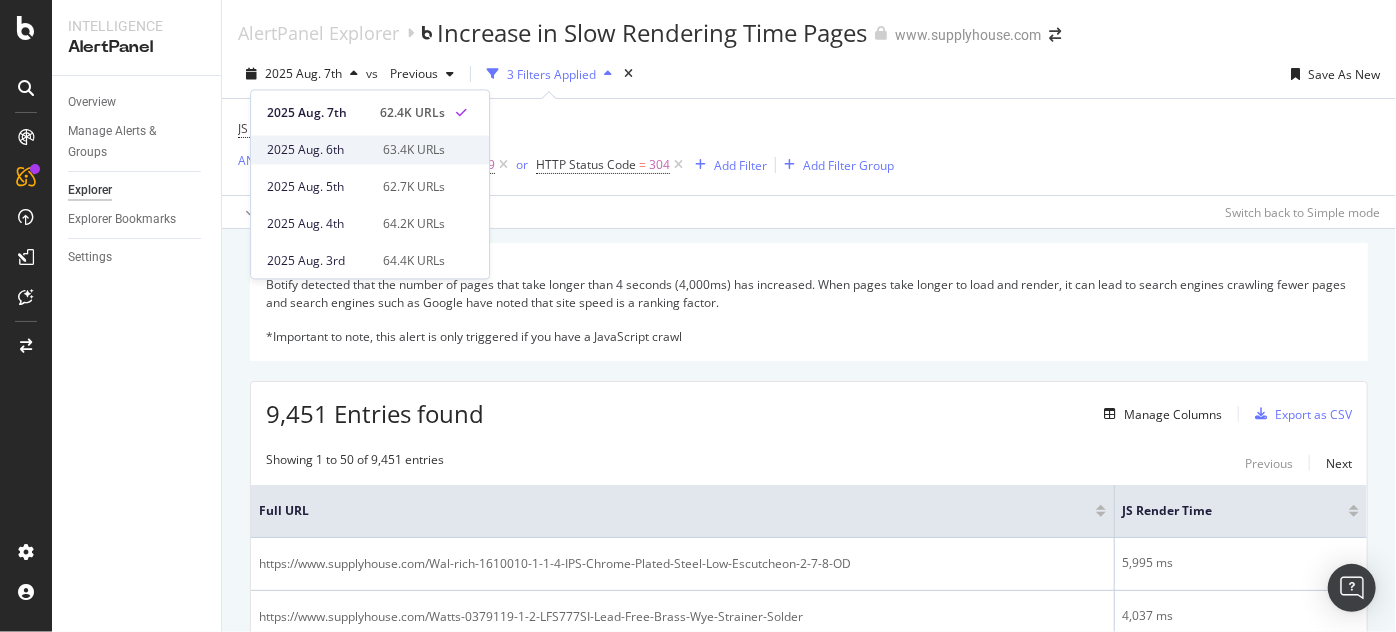click on "2025 Aug. 6th" at bounding box center [319, 150] 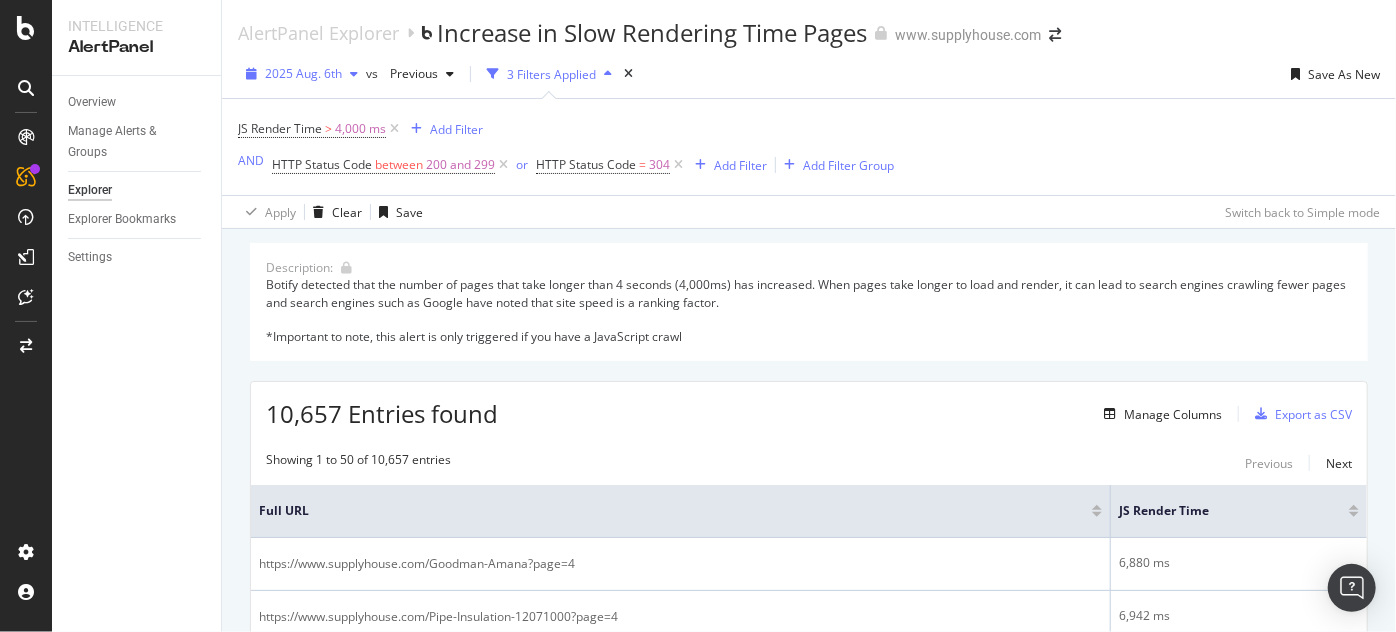 click on "2025 Aug. 6th" at bounding box center [302, 74] 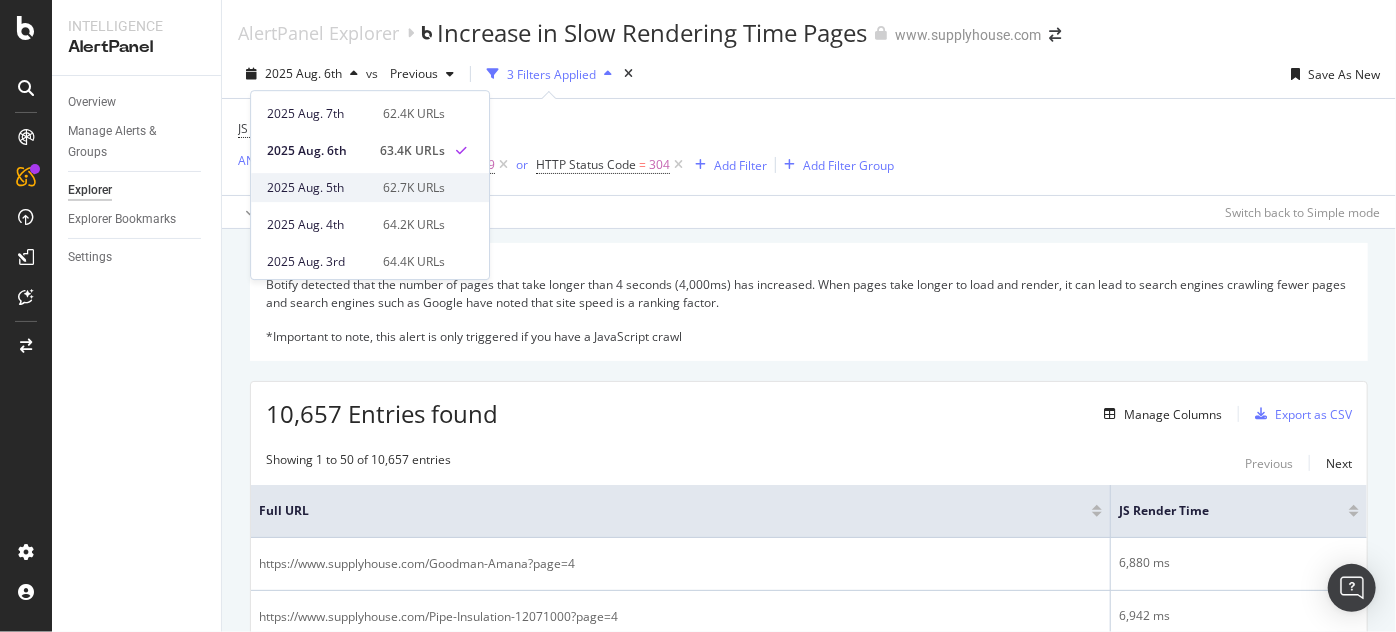 click on "2025 Aug. 5th" at bounding box center [319, 188] 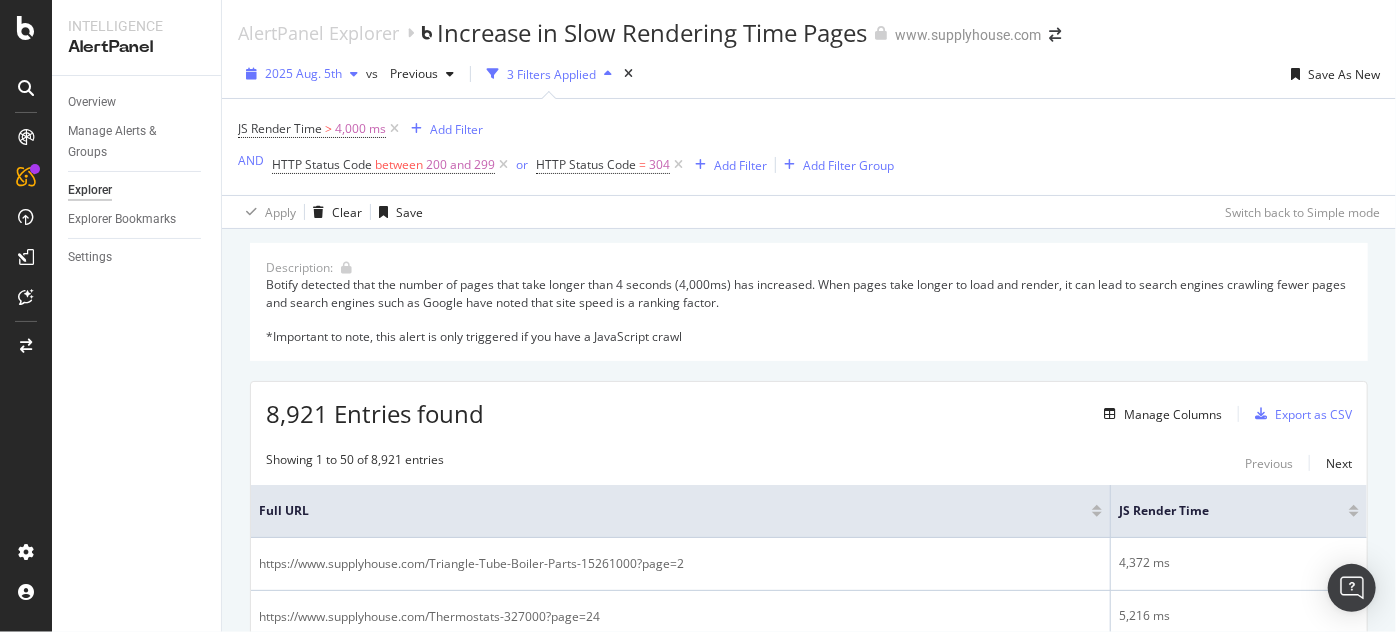click on "2025 Aug. 5th" at bounding box center [303, 73] 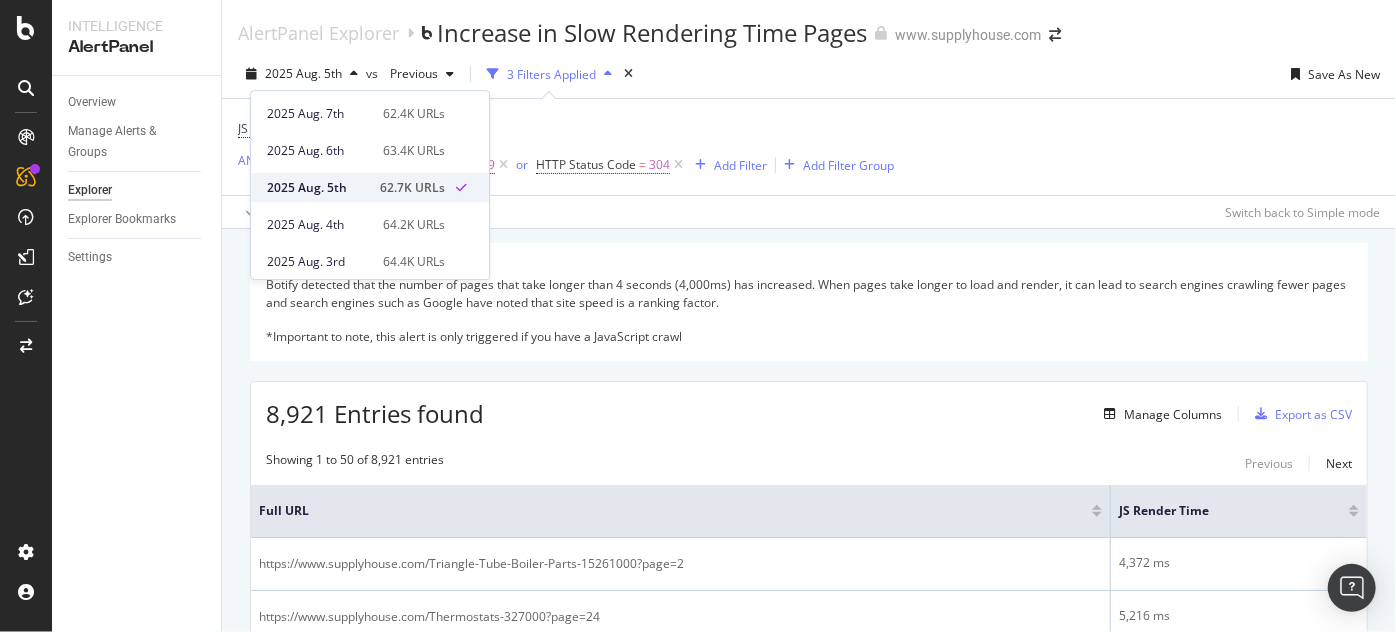 scroll, scrollTop: 87, scrollLeft: 0, axis: vertical 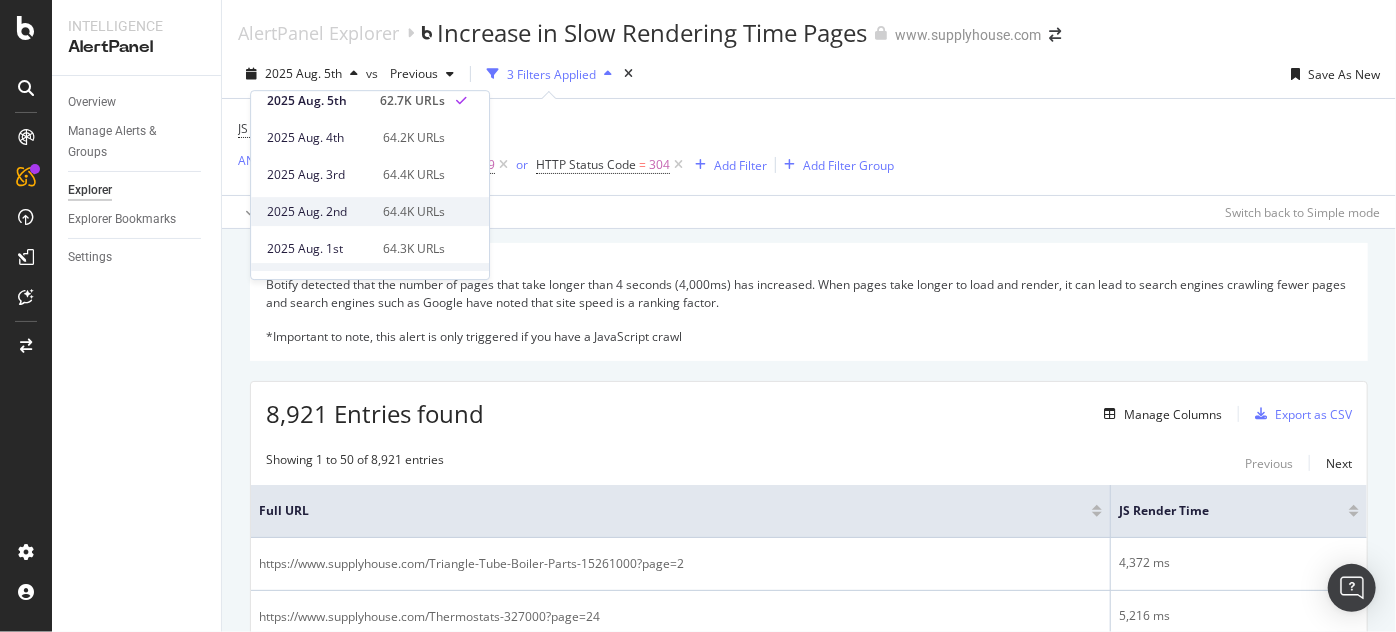 click on "2025 Aug. 2nd 64.4K URLs" at bounding box center (370, 211) 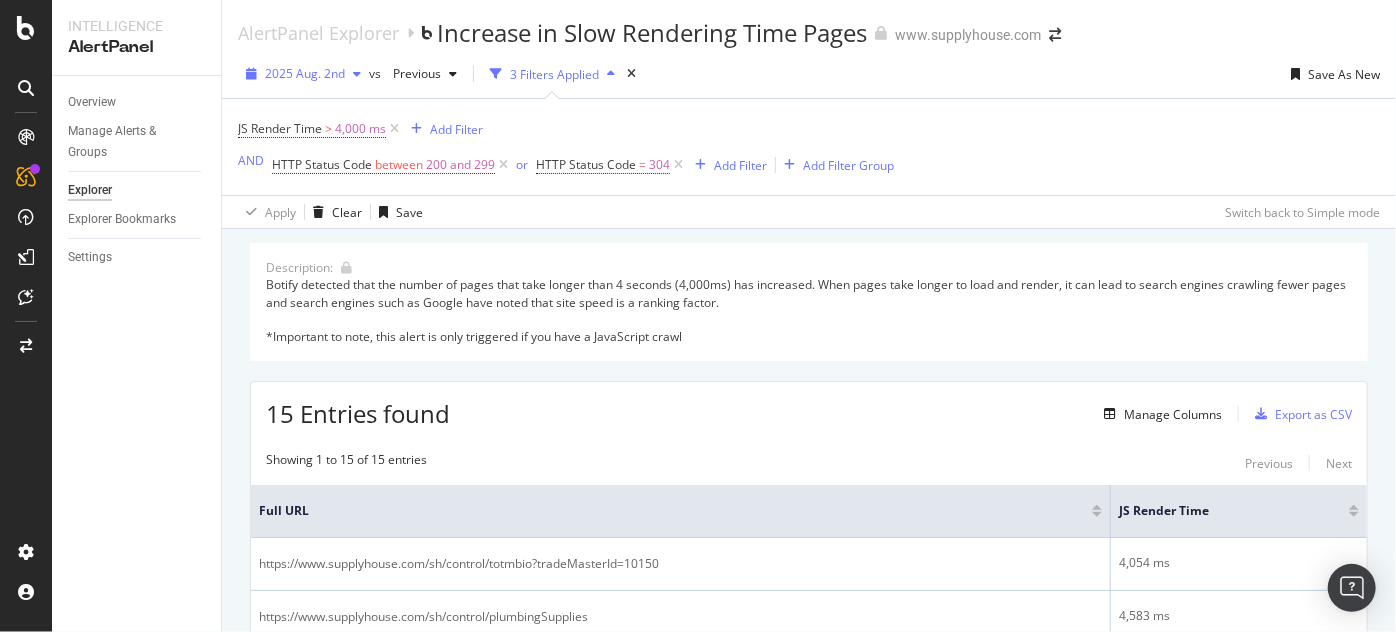 click on "2025 Aug. 2nd" at bounding box center (305, 73) 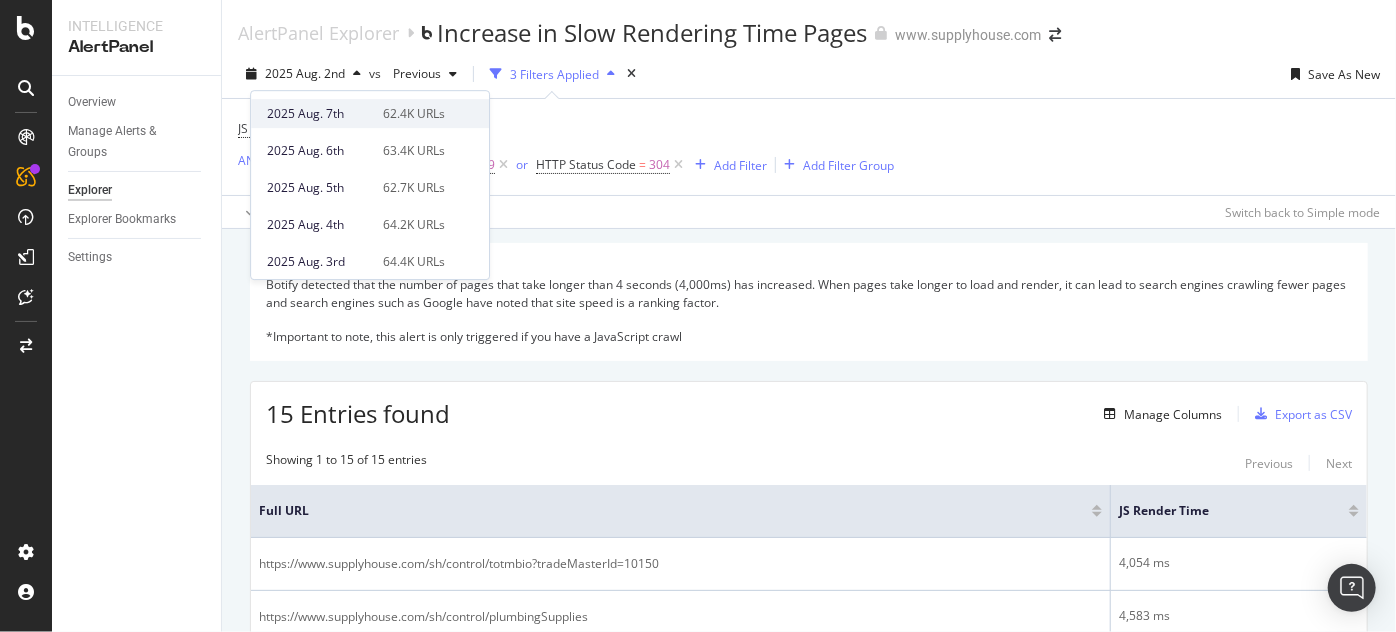 click on "2025 Aug. 7th 62.4K URLs" at bounding box center (370, 113) 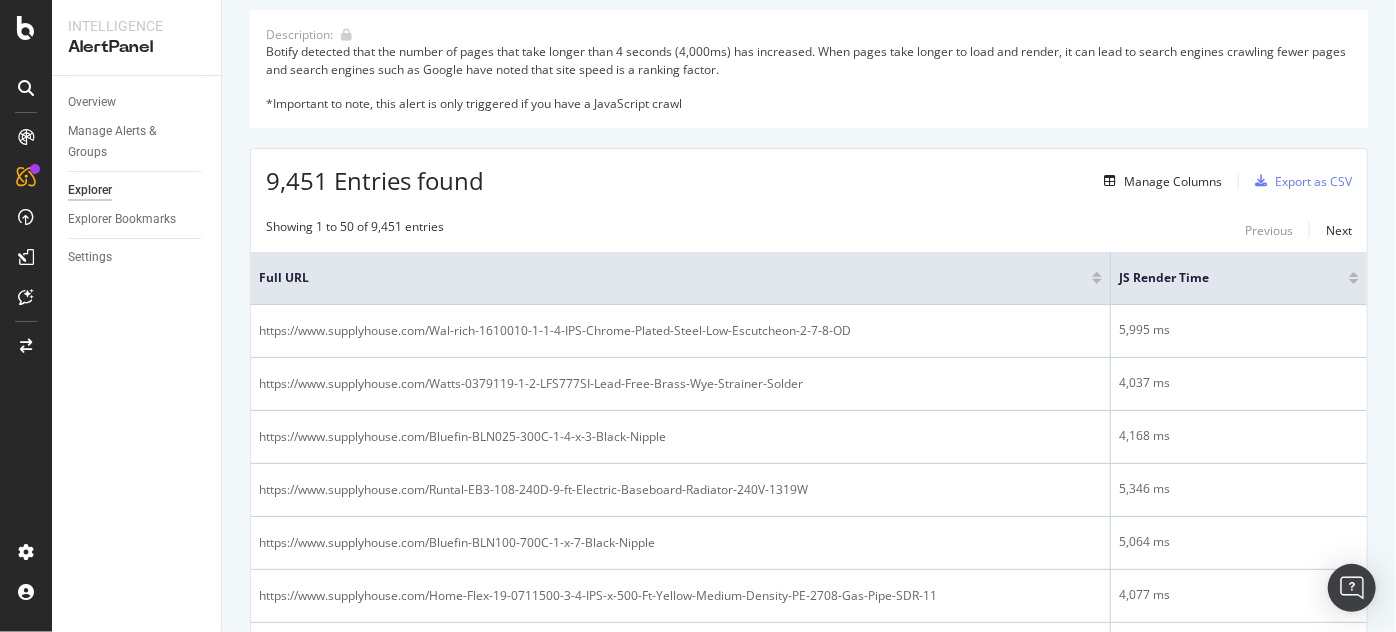 scroll, scrollTop: 234, scrollLeft: 0, axis: vertical 